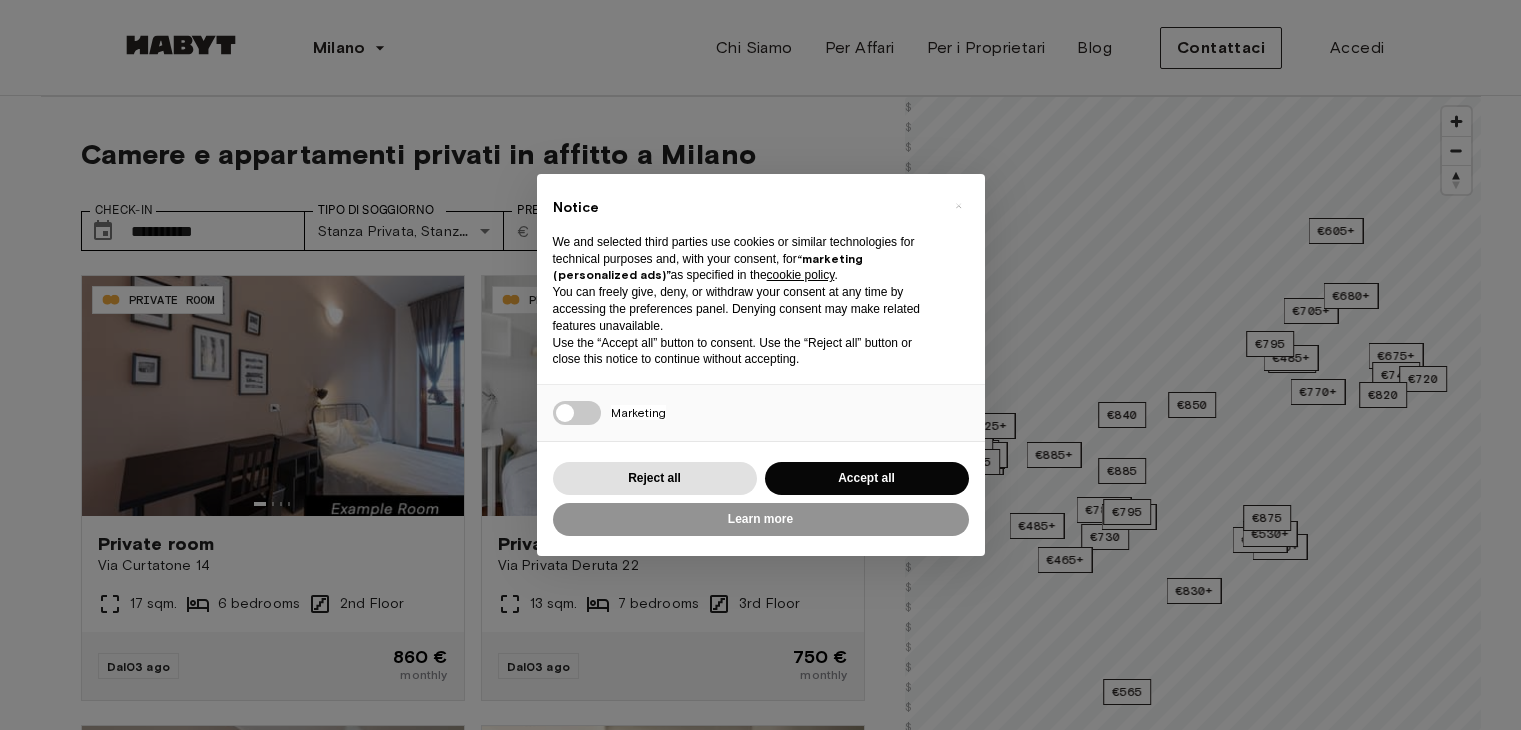 scroll, scrollTop: 0, scrollLeft: 0, axis: both 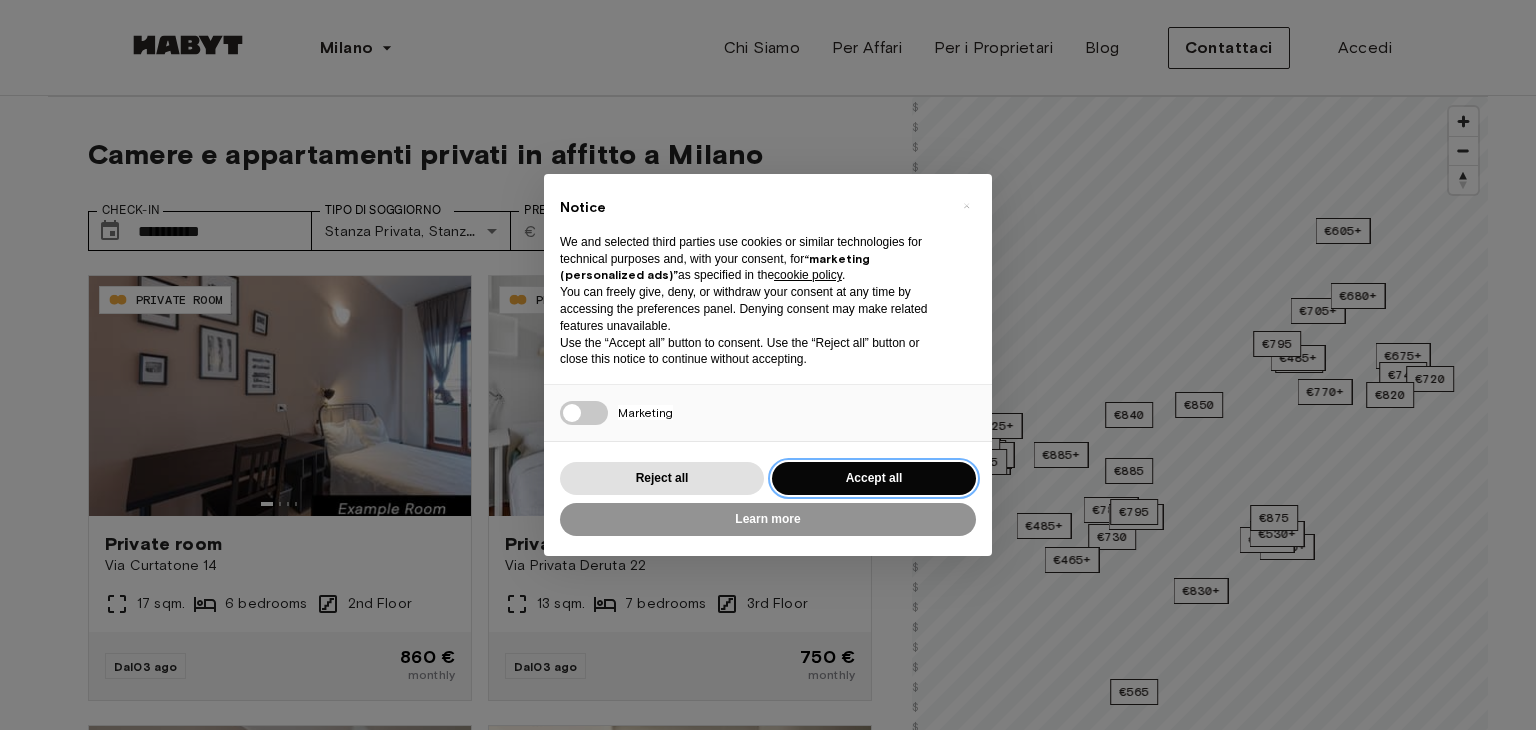 click on "Accept all" at bounding box center (874, 478) 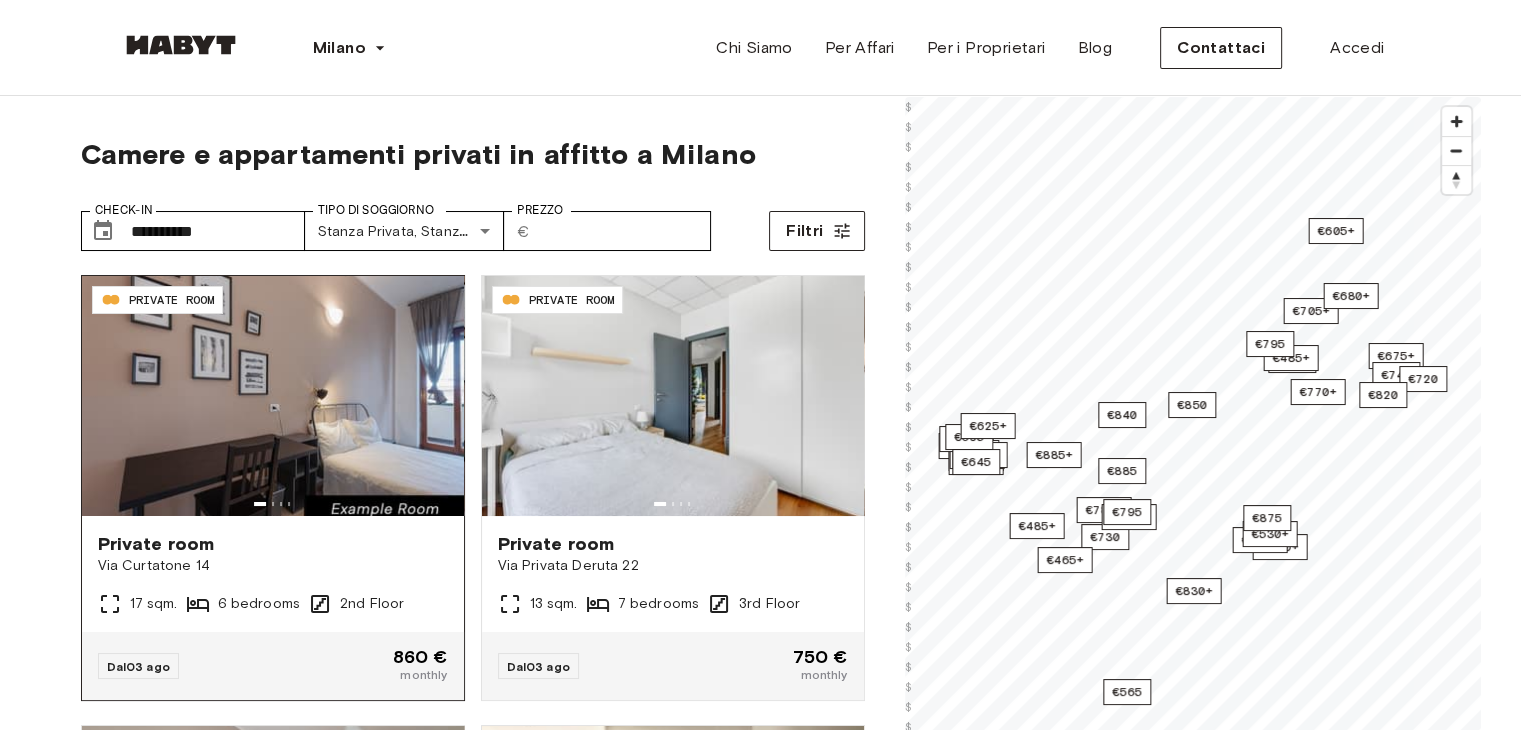 scroll, scrollTop: 0, scrollLeft: 0, axis: both 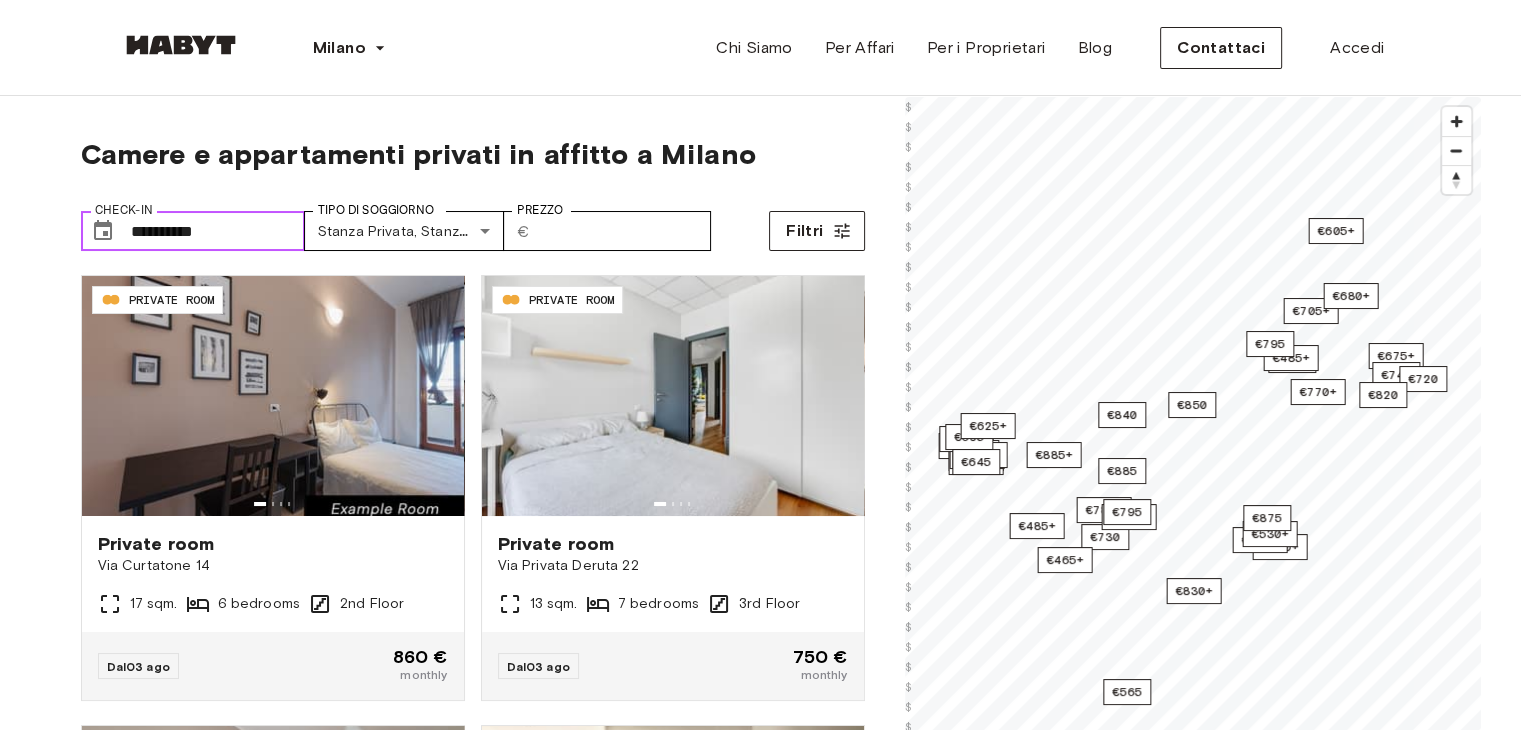 click on "**********" at bounding box center (218, 231) 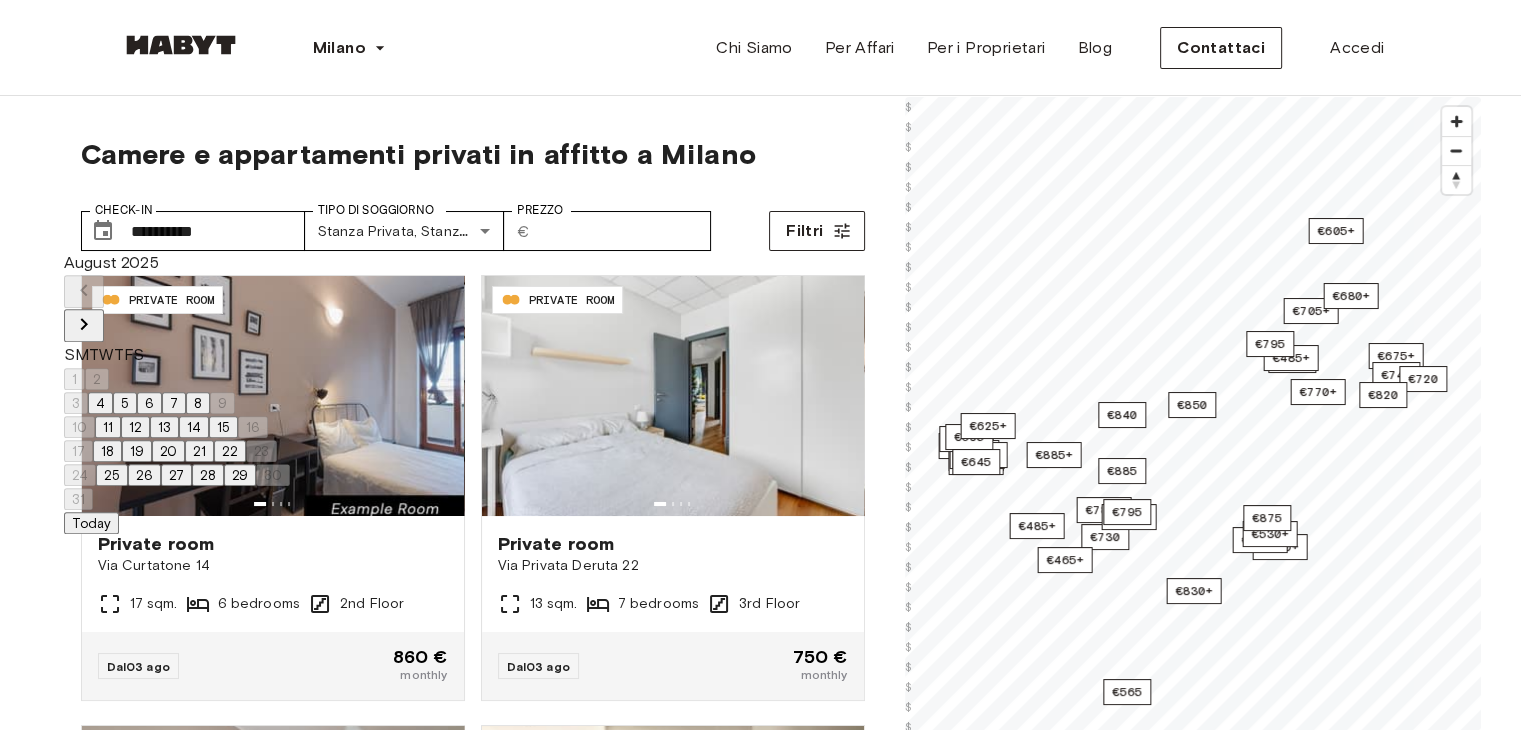 click 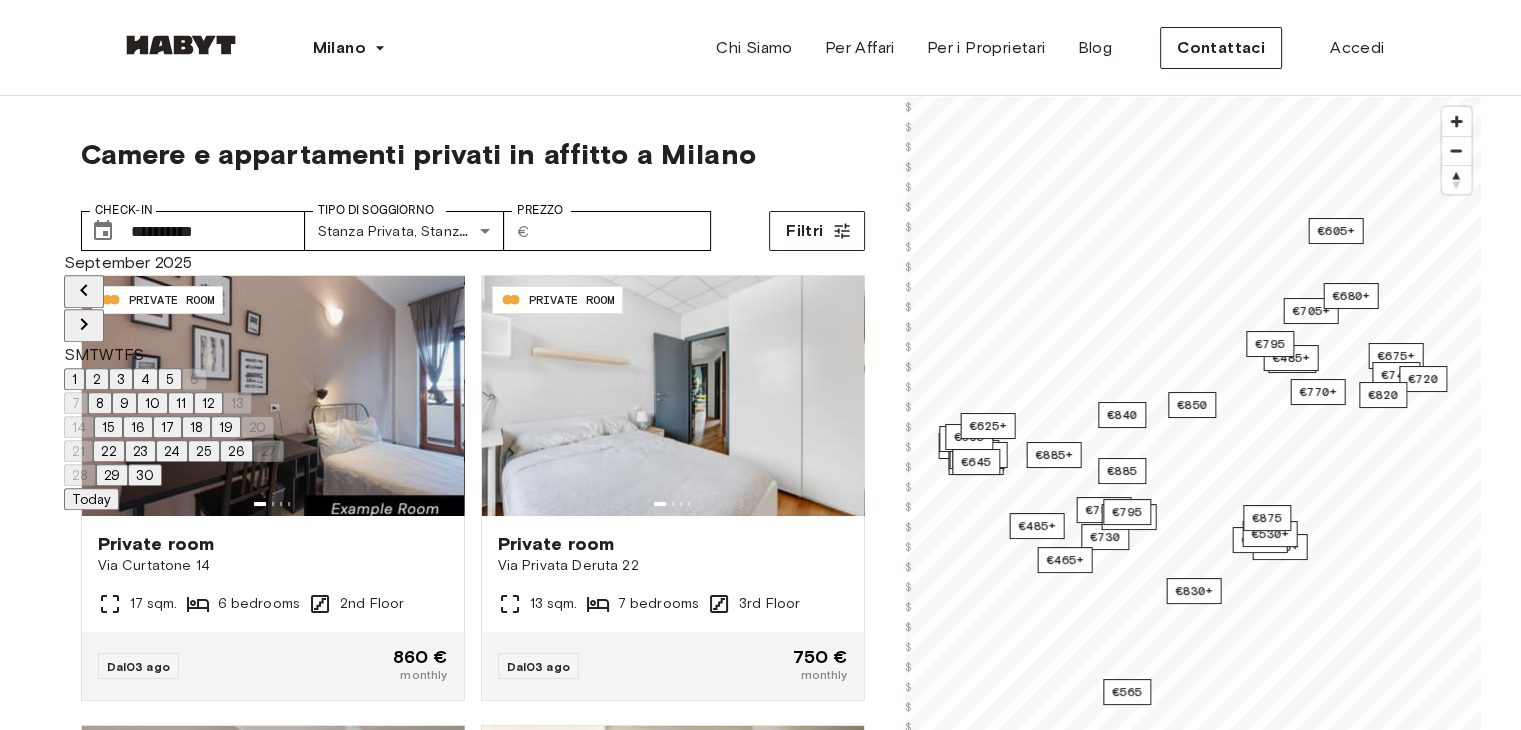 click on "1" at bounding box center [74, 379] 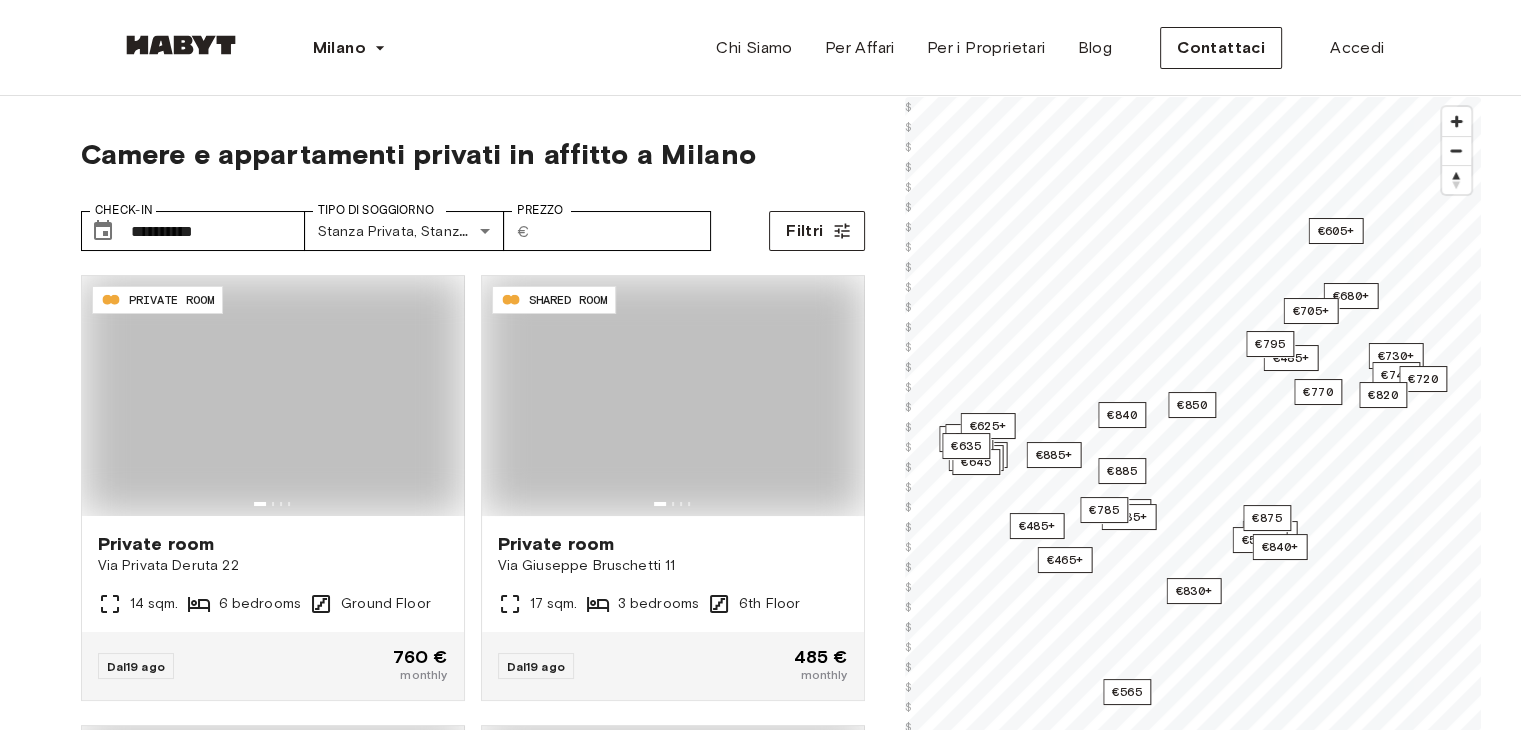 type on "**********" 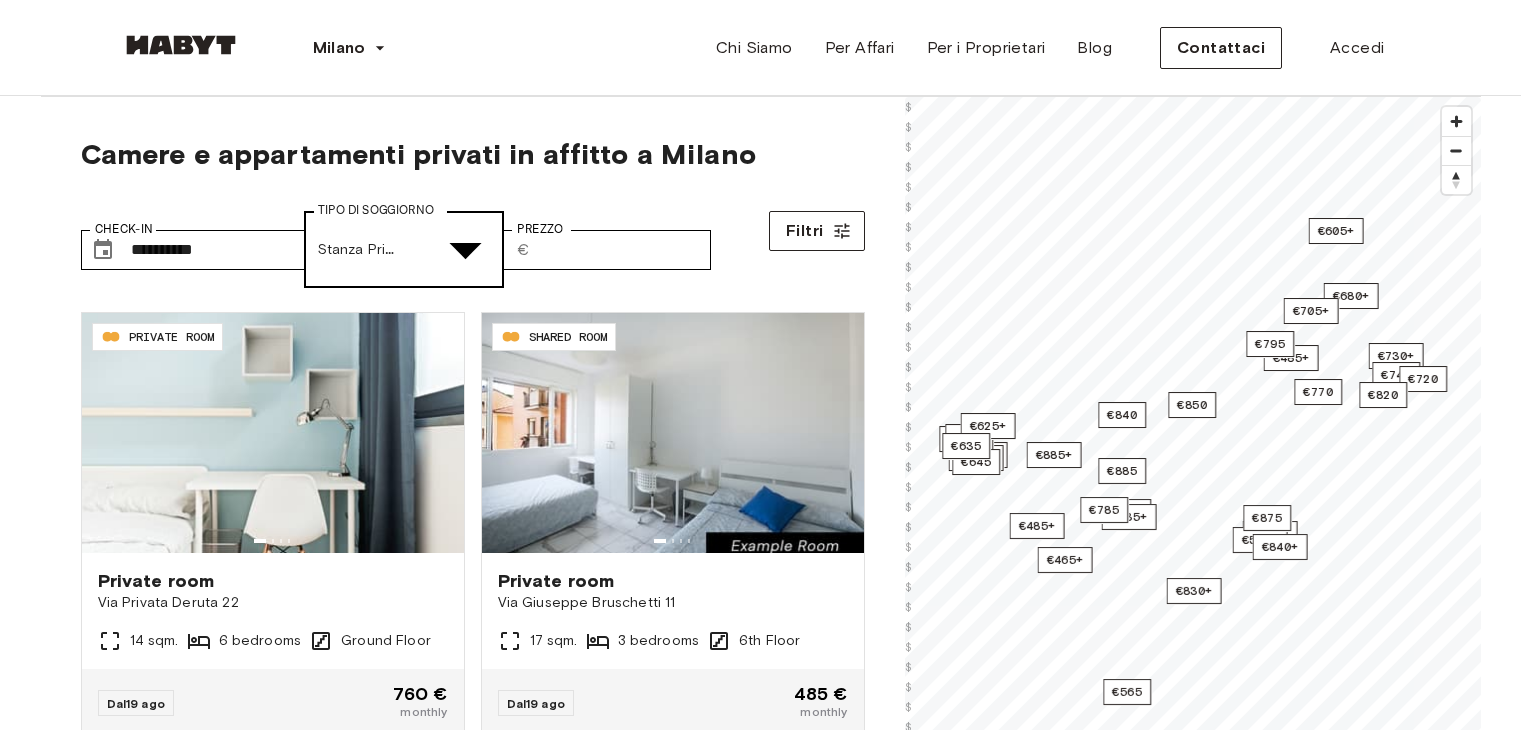 click on "Milano Europe Amsterdam Berlino Berlino Amburgo Lisbona Madrid Milano Modena Parigi Torino Monaco Rotterdam Stoccarda Düsseldorf Colonia Zurigo L'Aia Graz Bruxelles Lipsia Asia Hong Kong Singapore Seoul Phuket Tokyo Chi Siamo Per Affari Per i Proprietari Blog Contattaci Accedi Camere e appartamenti privati in affitto a Milano Check-in ​ [CREDIT_CARD] Check-in Tipo di soggiorno Stanza Privata, Stanza Condivisa [CREDIT_CARD] Tipo di soggiorno Prezzo ​ € Prezzo Filtri IT-14-037-001-05H PRIVATE ROOM Private room Via Privata Deruta [NUMBER] [SQM] sqm. [BEDROOMS] bedrooms Ground Floor Dal  [DAY] [MONTH] [PRICE] € monthly IT-14-026-005-01H SHARED ROOM Private room Via Giuseppe Bruschetti [NUMBER] [SQM] sqm. [BEDROOMS] bedrooms 6th Floor Dal  [DAY] [MONTH] [PRICE] € monthly IT-14-037-008-07H PRIVATE ROOM Private room Via Privata Deruta [NUMBER] [SQM] sqm. [BEDROOMS] bedrooms 3rd Floor Dal  [DAY] [MONTH] [PRICE] € monthly IT-14-105-001-006 PRIVATE ROOM Private room Via Benjamin Constant, [NUMBER], [POSTAL_CODE] Milano, IT [SQM] sqm. [BEDROOMS] bedrooms 8th Floor Dal  [DAY] [MONTH] [PRICE] € monthly [SQM] sqm." at bounding box center (768, 2603) 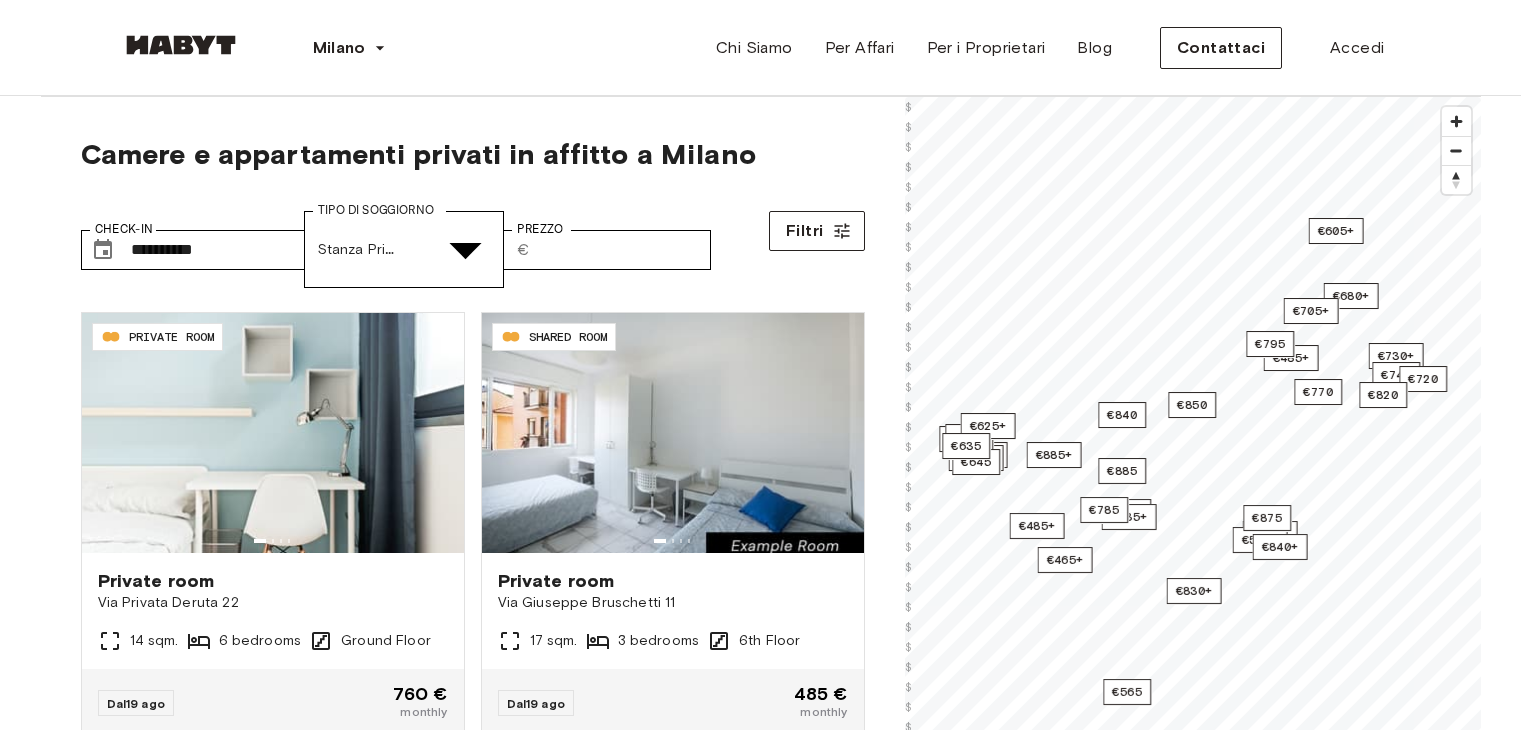click at bounding box center (52, 4973) 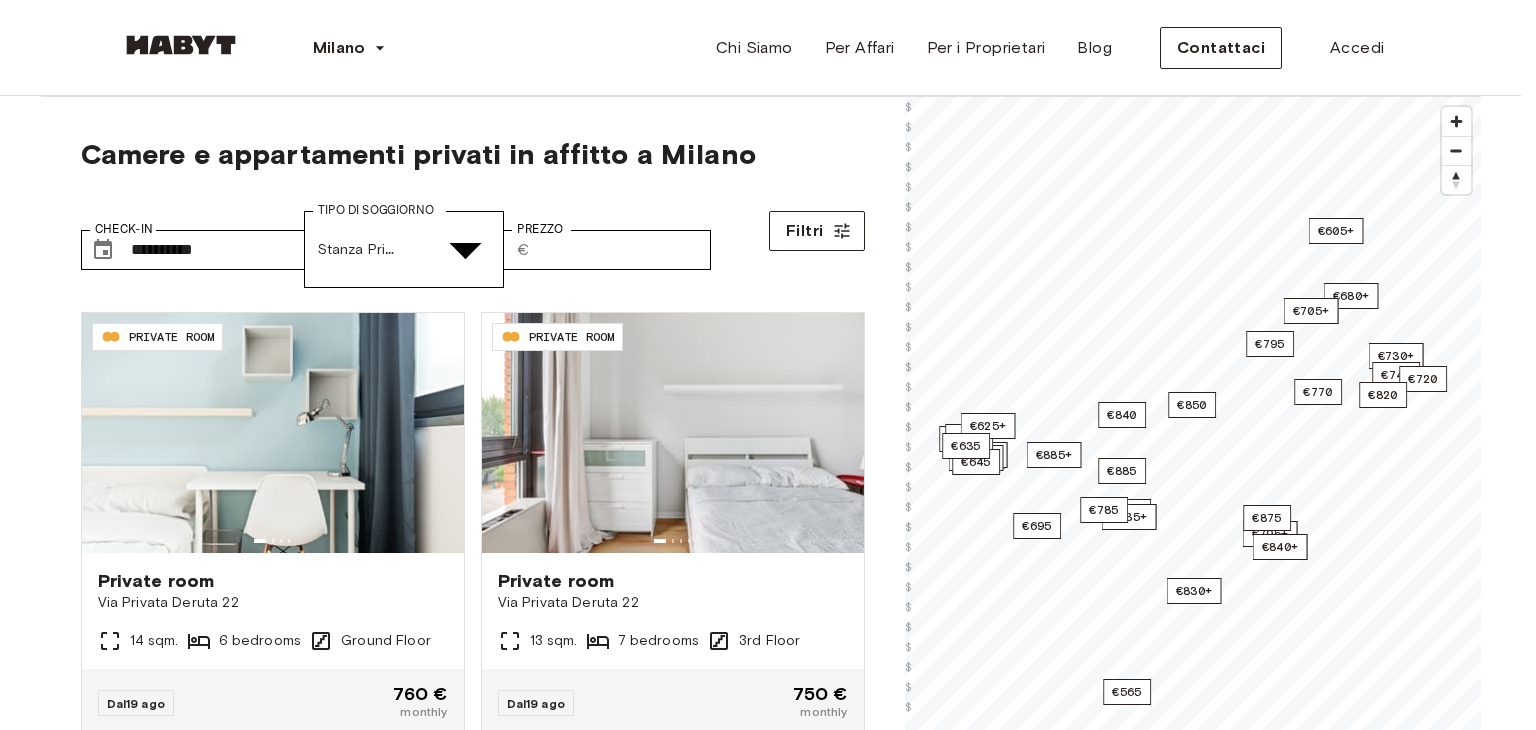 click at bounding box center [760, 4834] 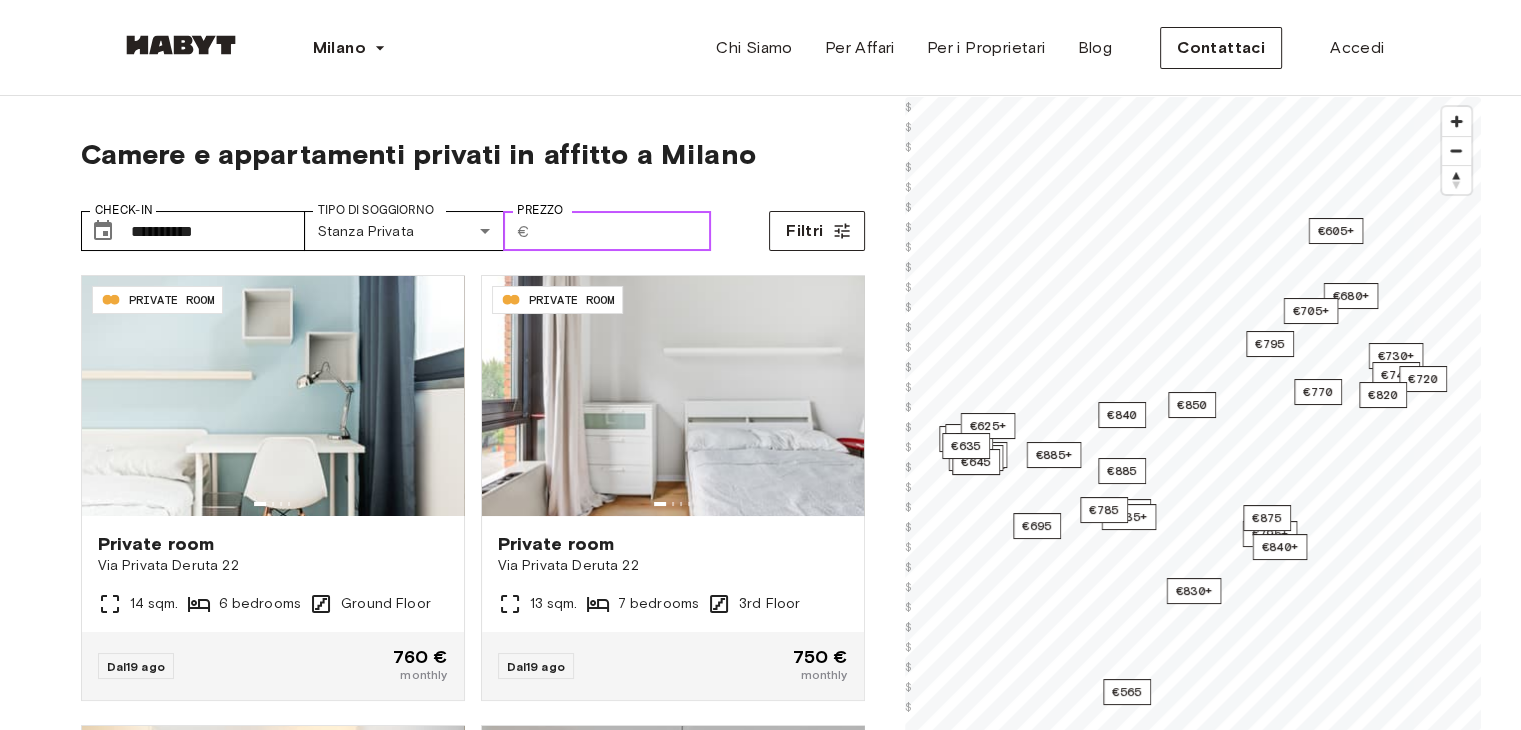 click on "Prezzo" at bounding box center (624, 231) 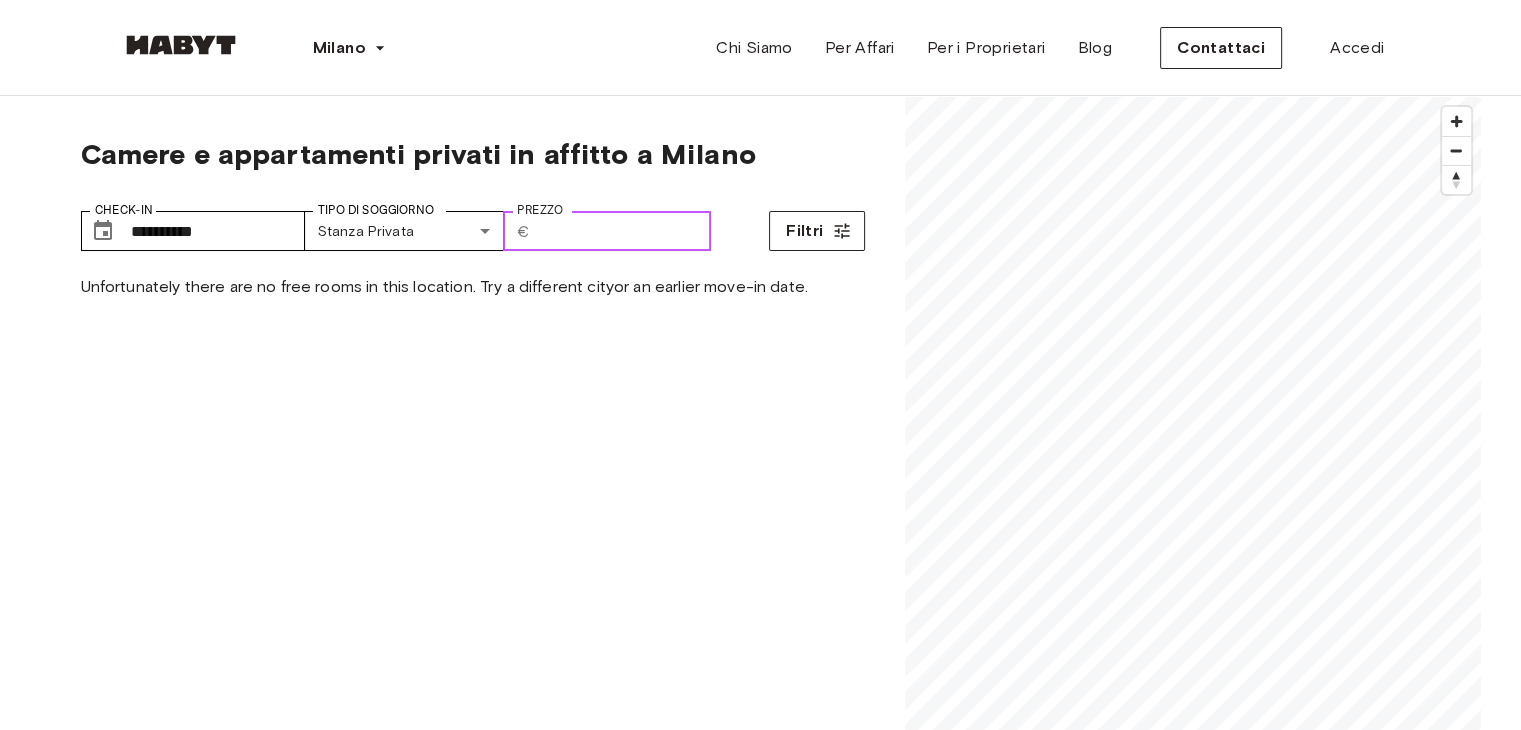 type on "*" 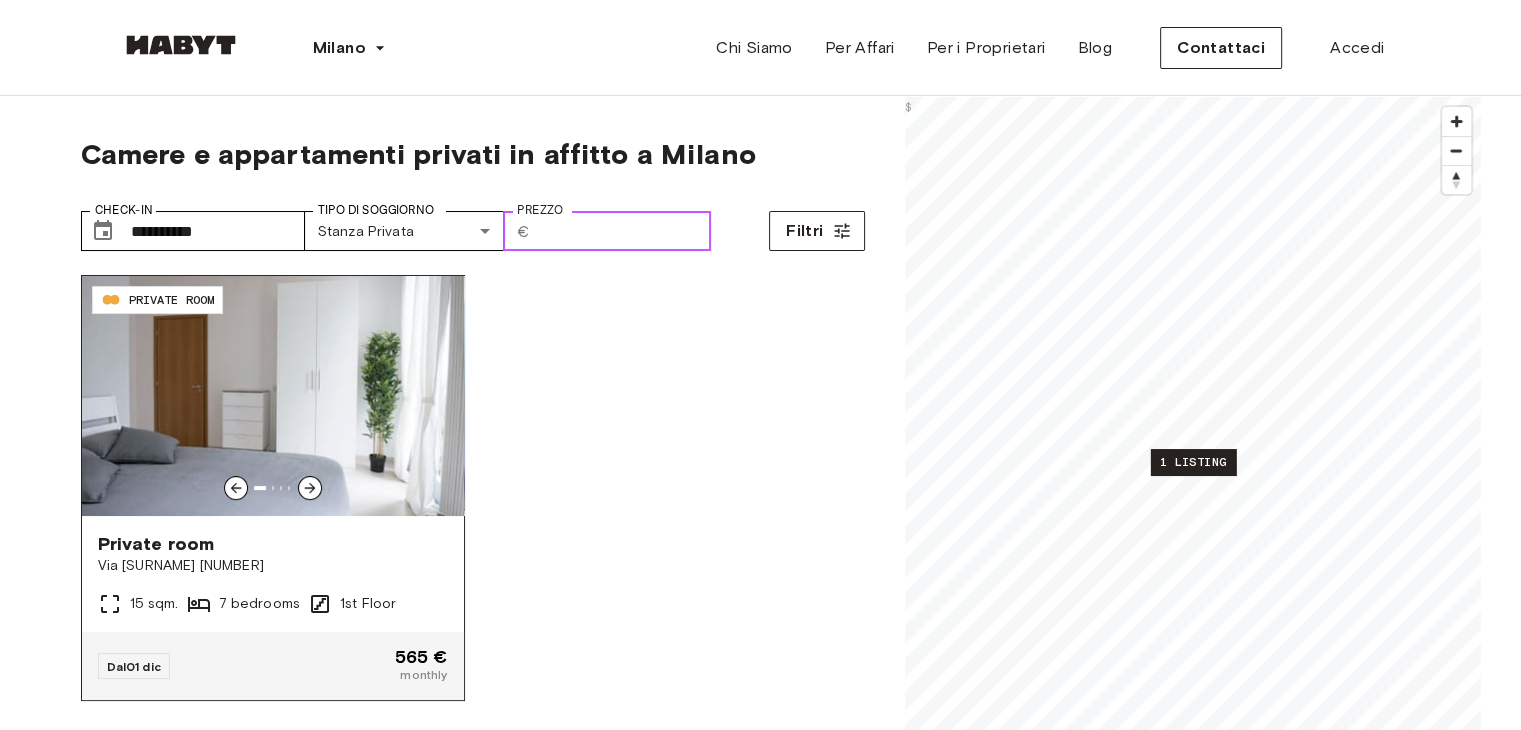 type on "***" 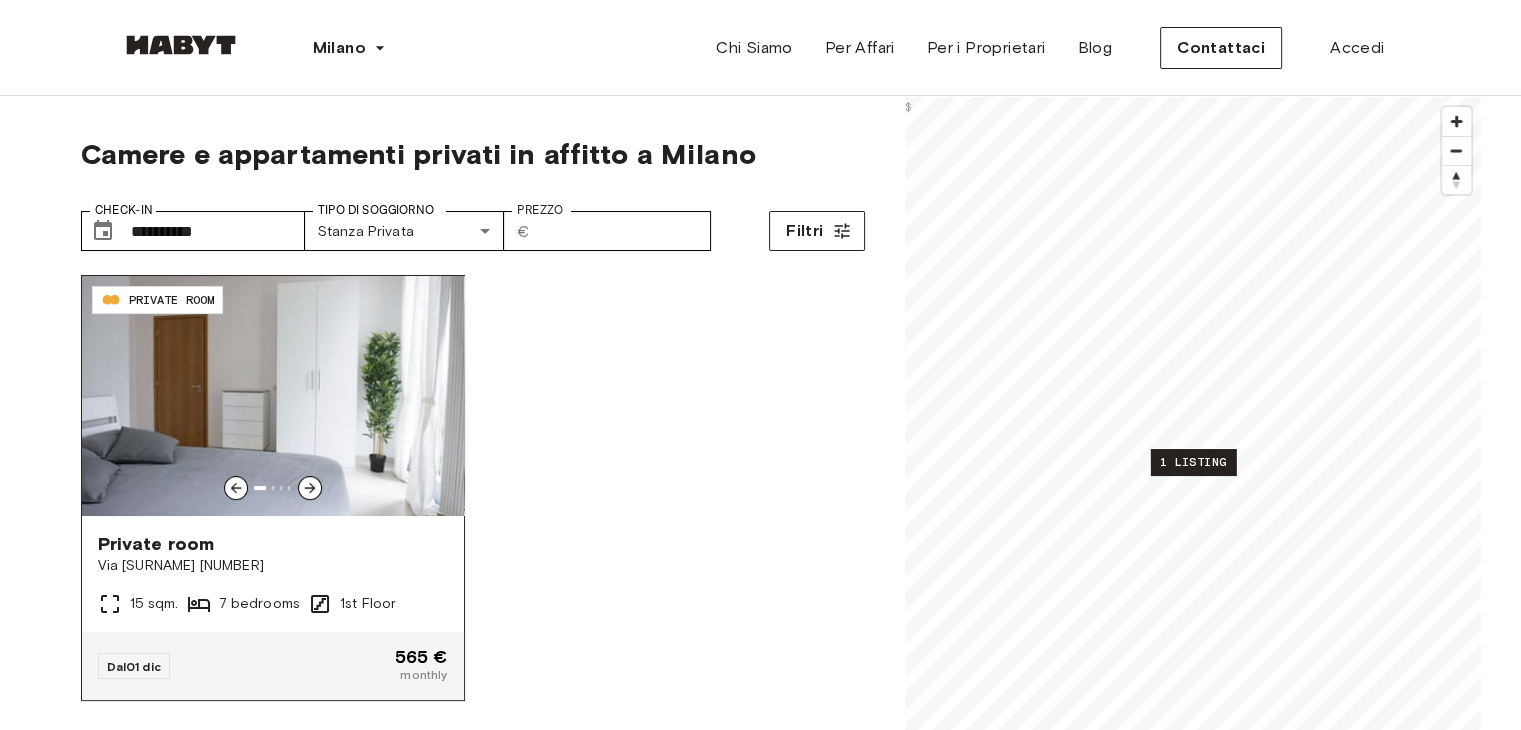 click on "Private room" at bounding box center [273, 544] 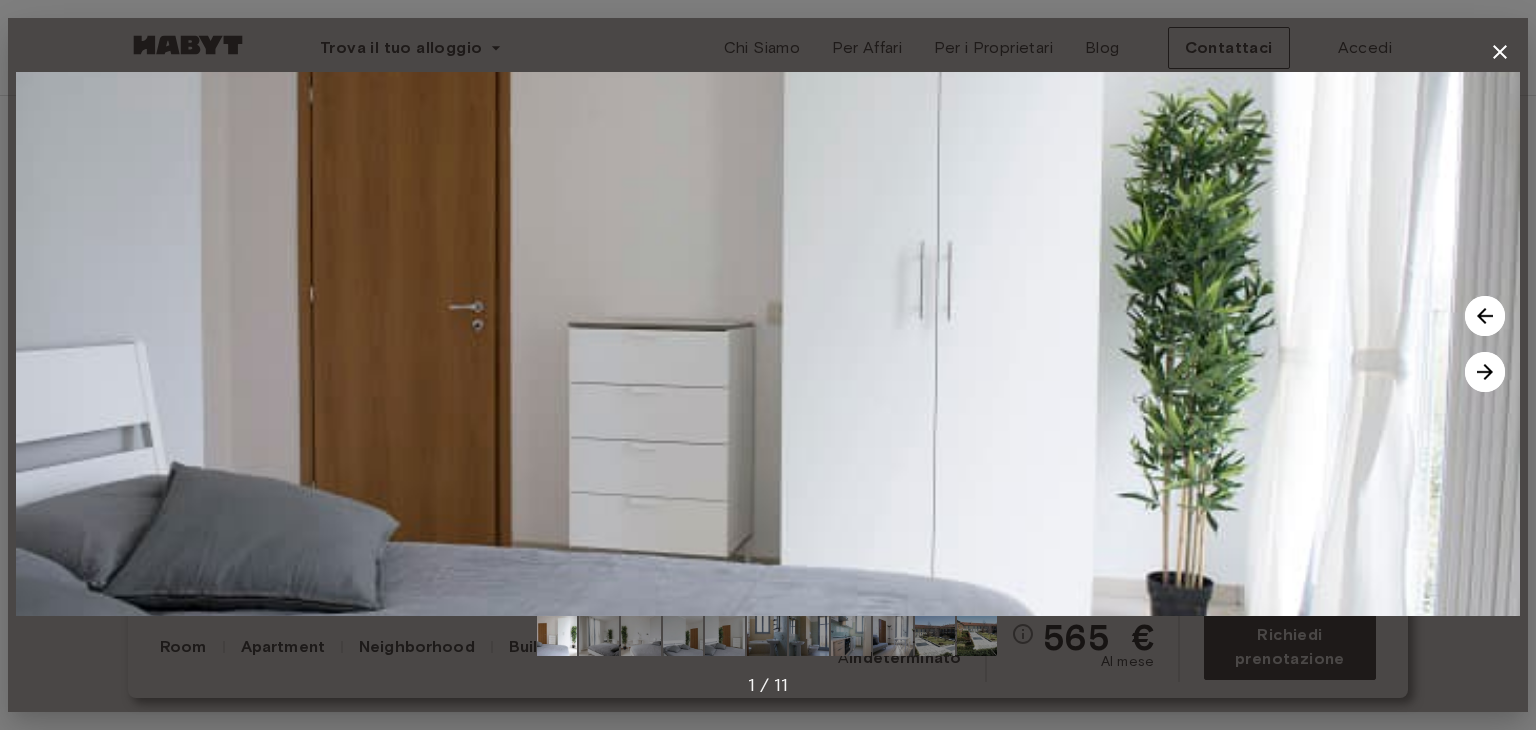 scroll, scrollTop: 160, scrollLeft: 0, axis: vertical 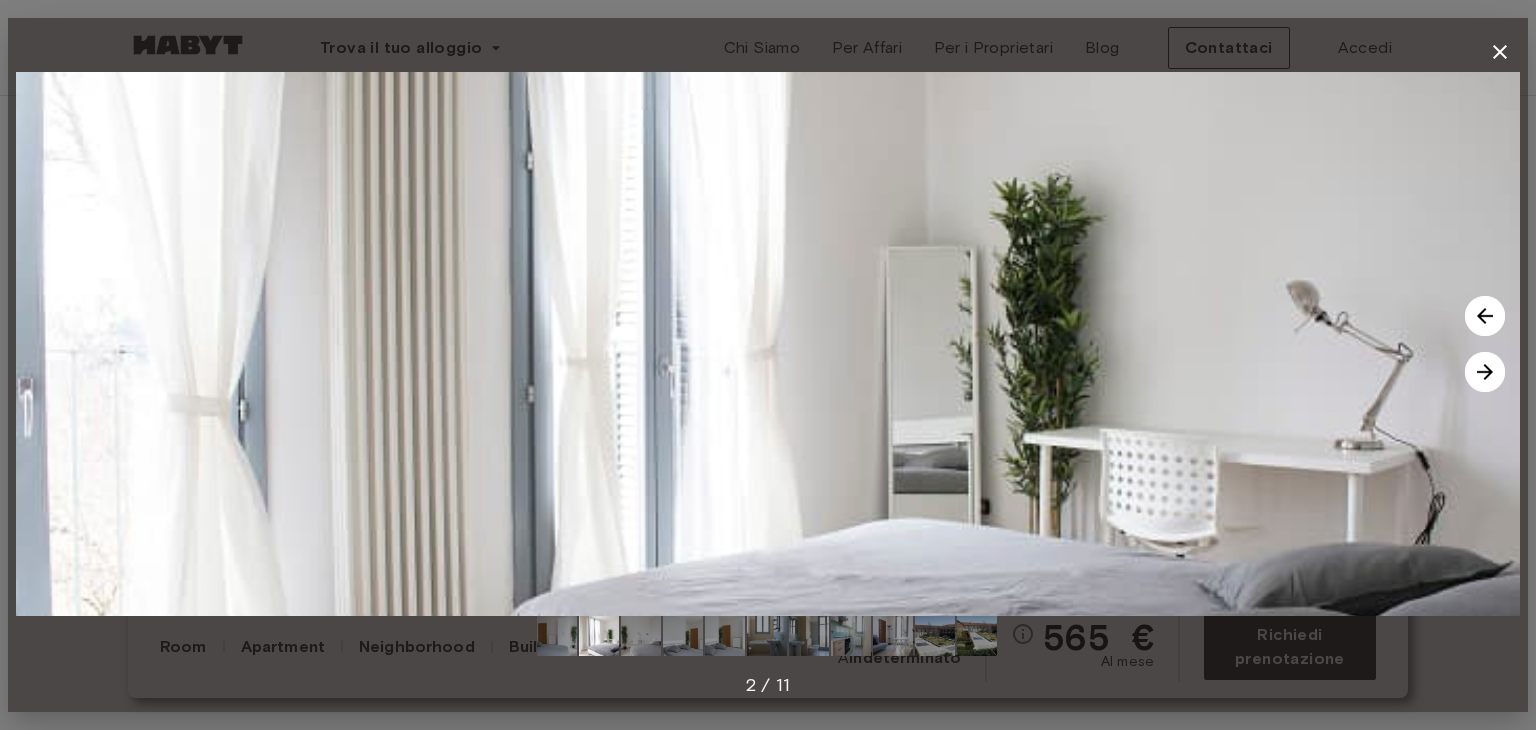 click at bounding box center (1485, 372) 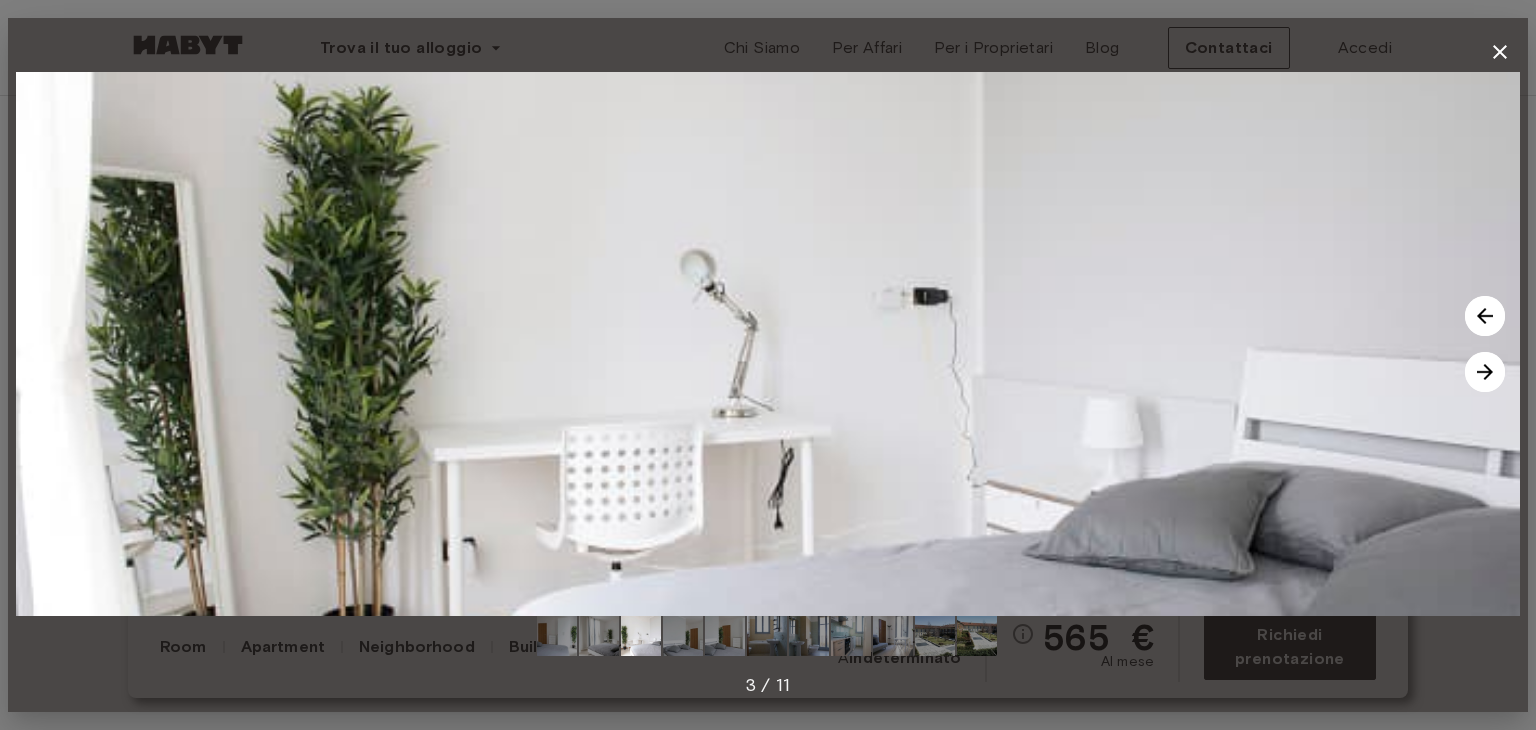 click at bounding box center (1485, 372) 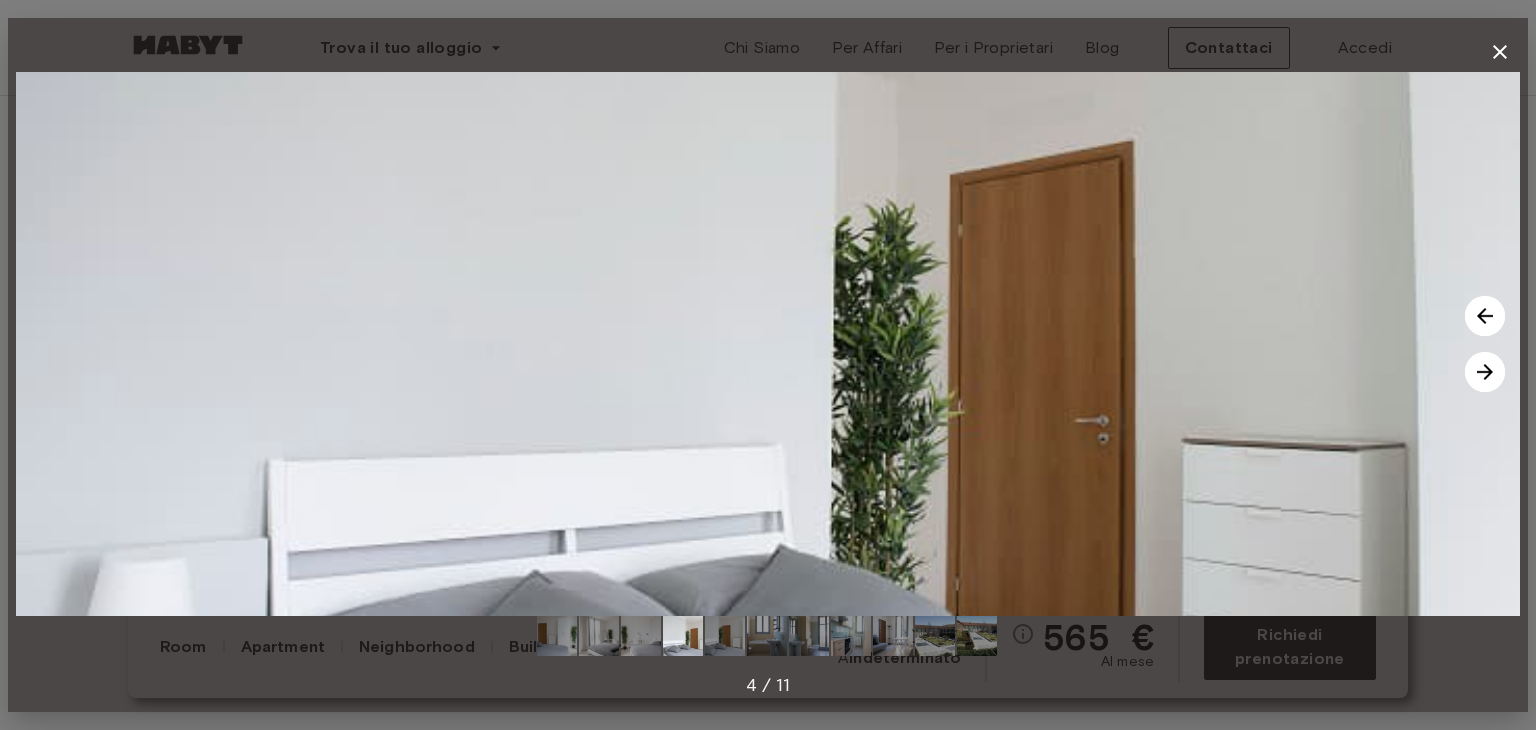 click at bounding box center [1485, 372] 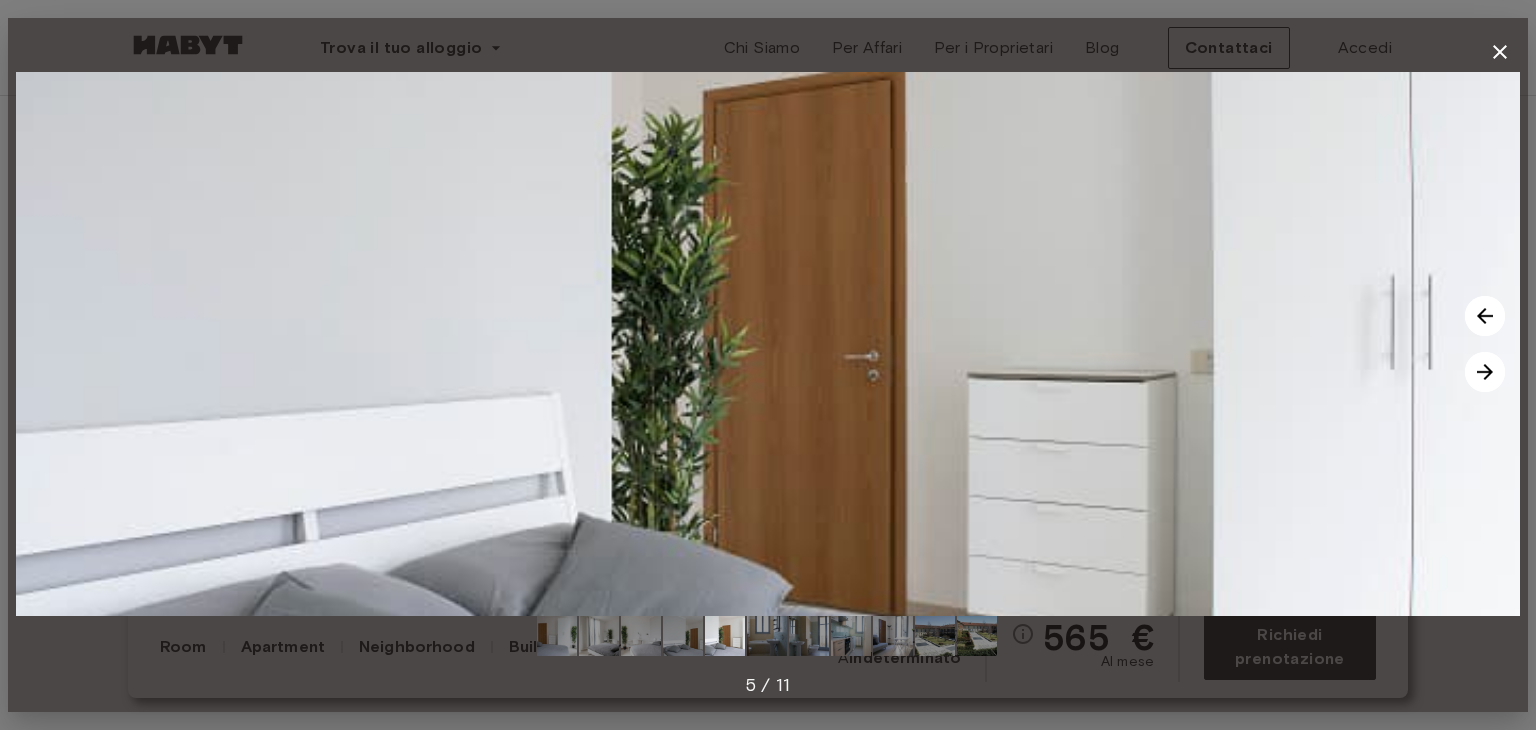 click at bounding box center [1485, 372] 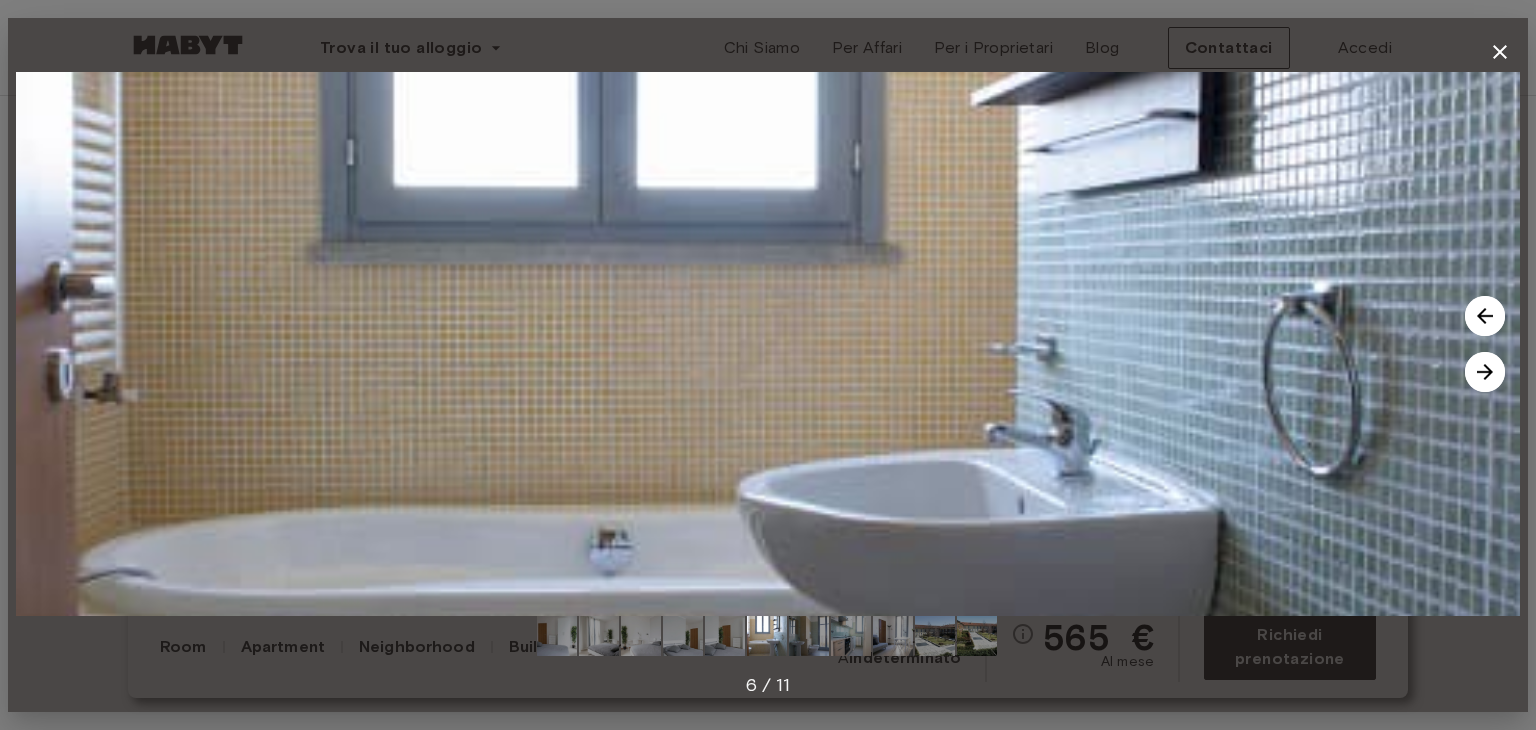 click at bounding box center [1485, 372] 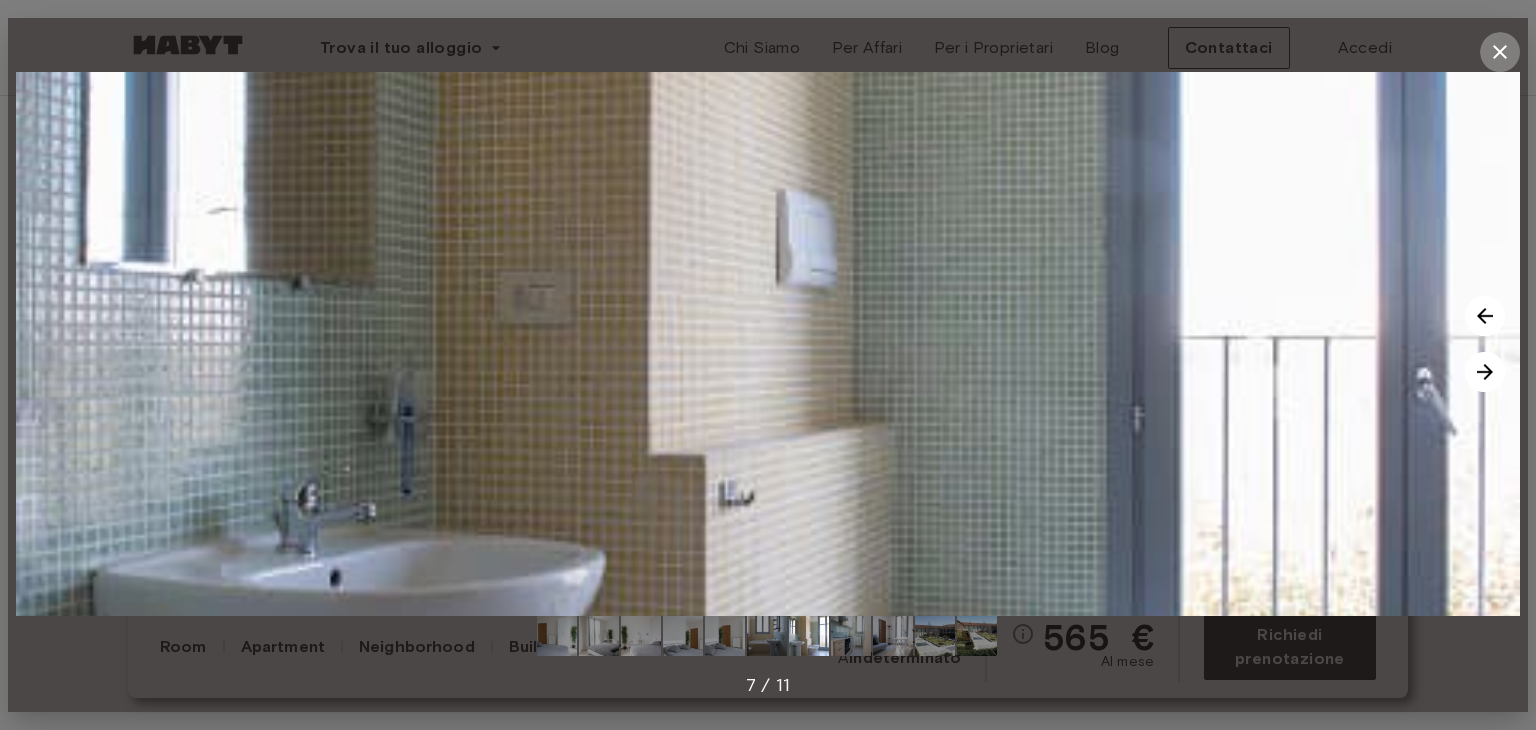 click at bounding box center [1500, 52] 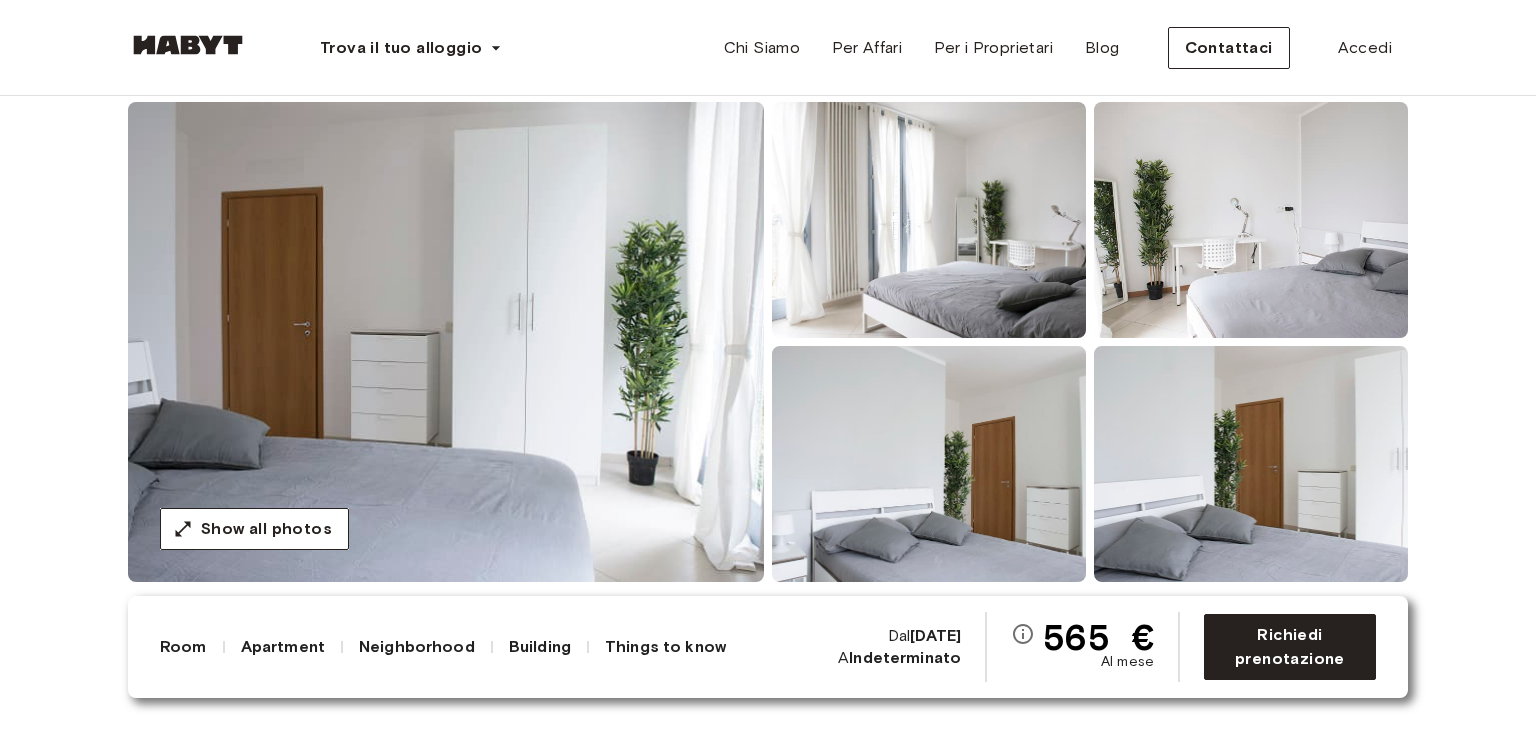click on "Show all photos" at bounding box center (768, 342) 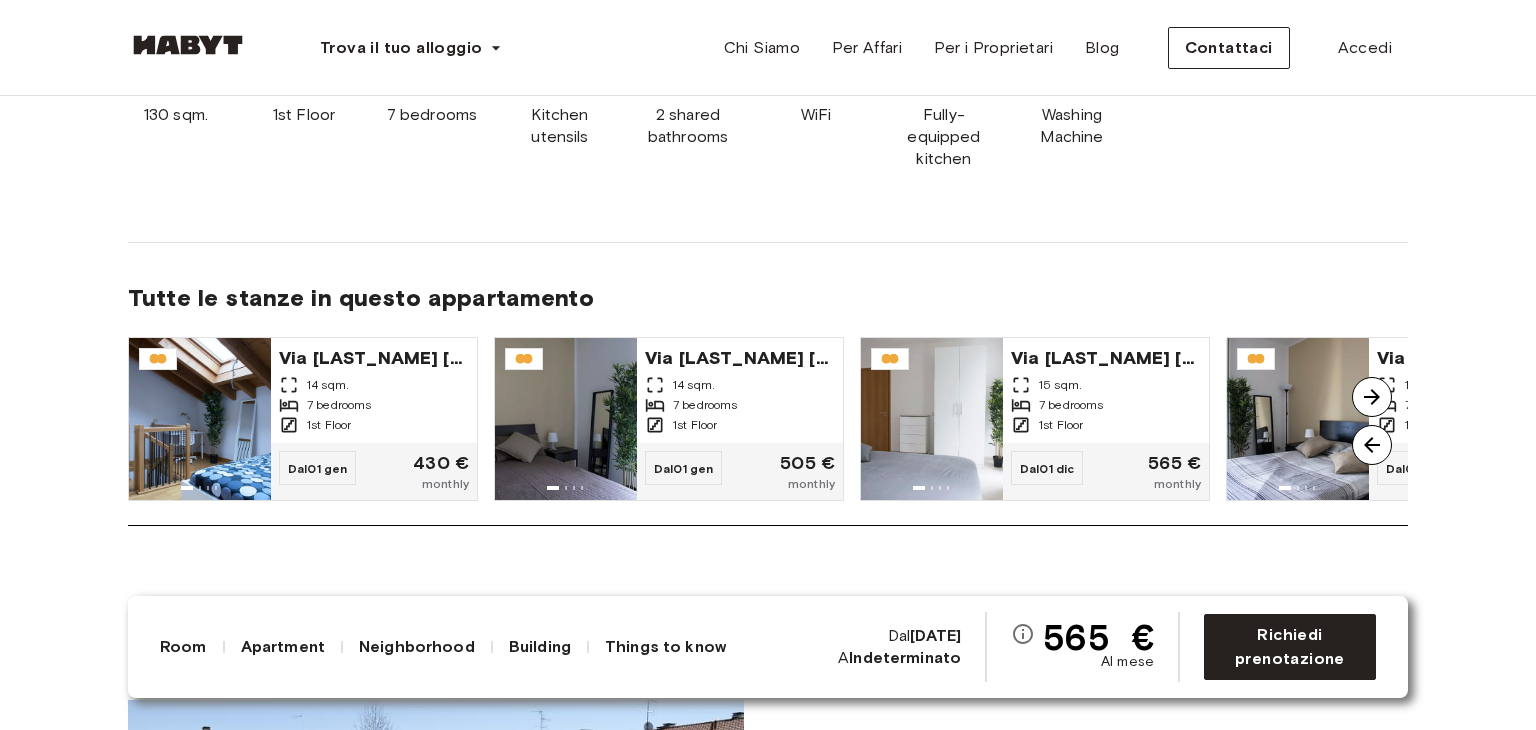 scroll, scrollTop: 1600, scrollLeft: 0, axis: vertical 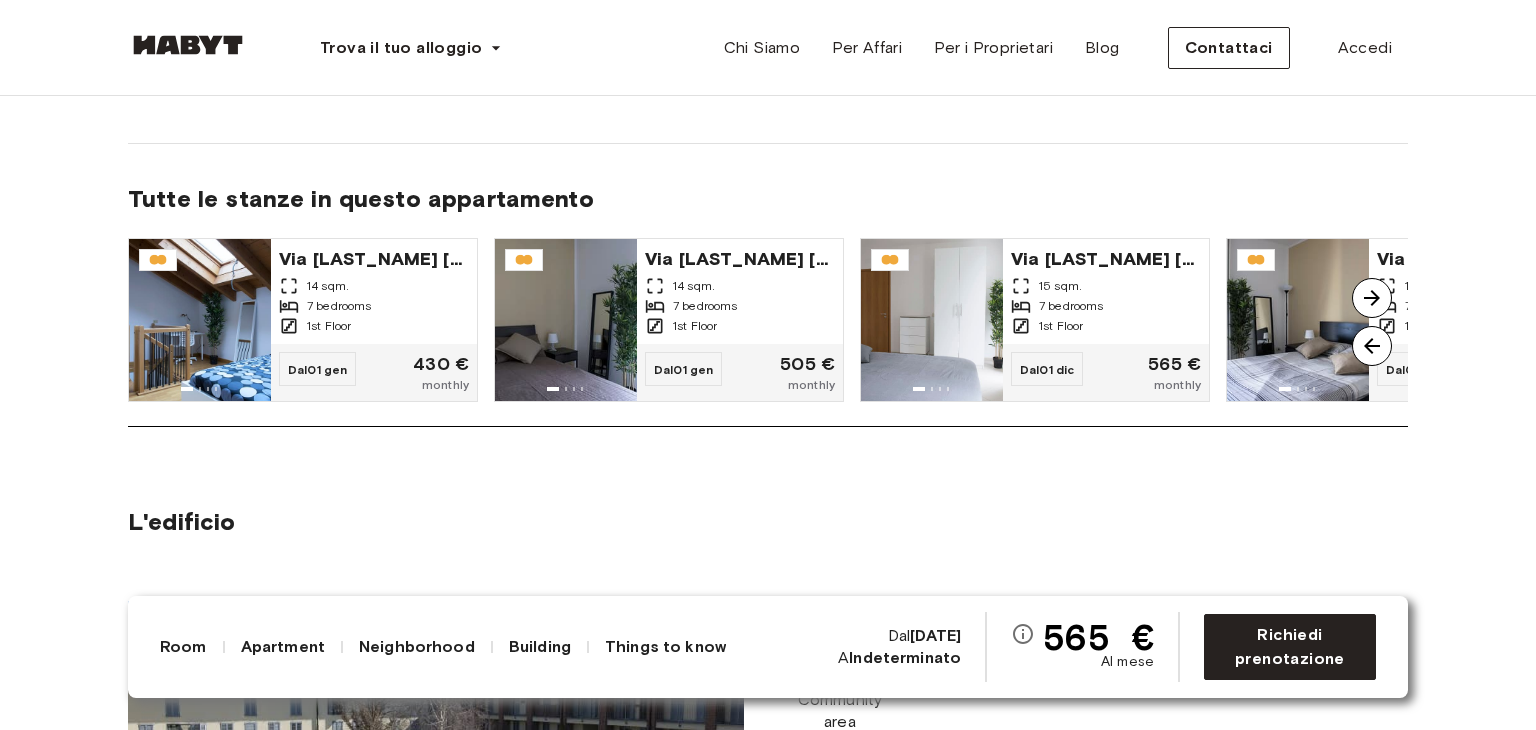 click at bounding box center (1372, 298) 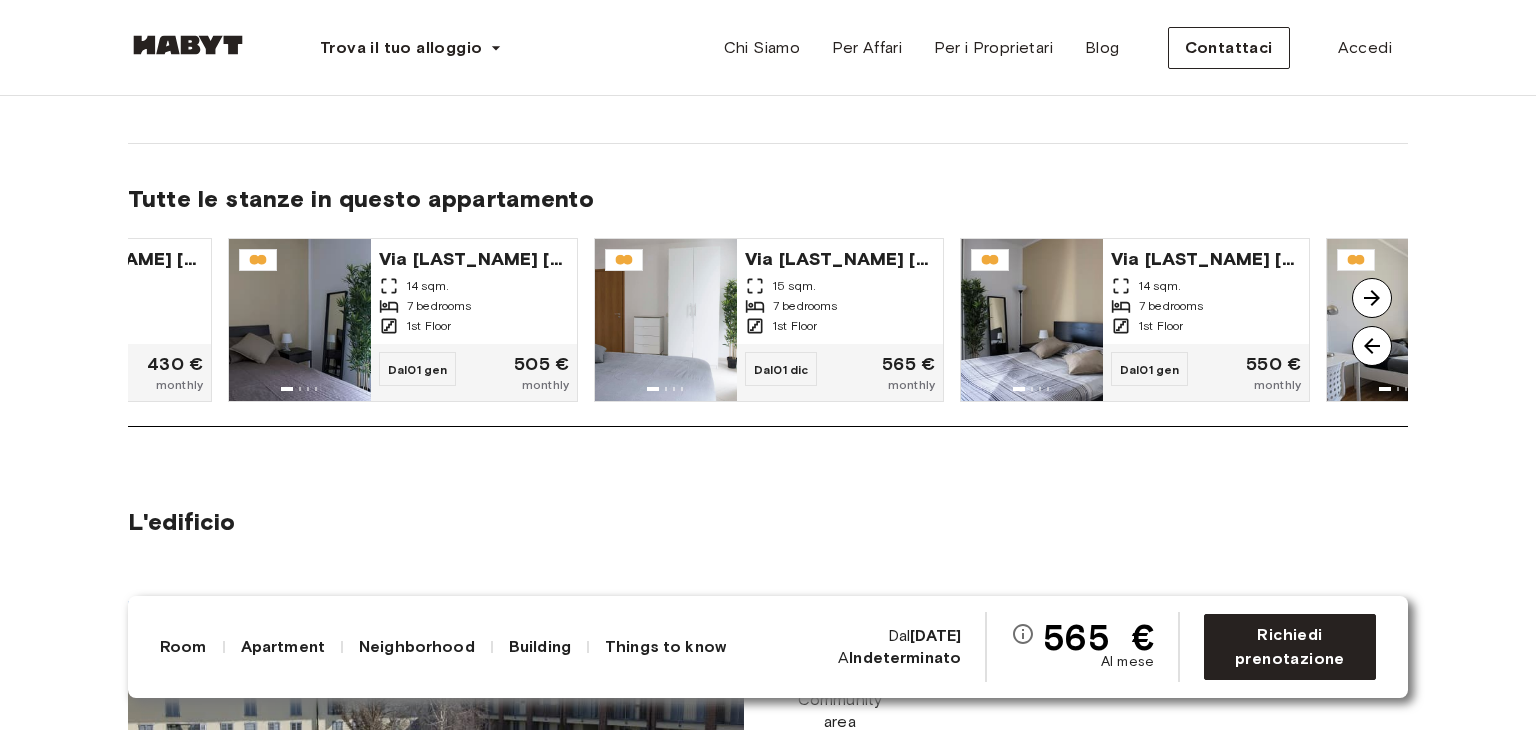 click at bounding box center (1372, 298) 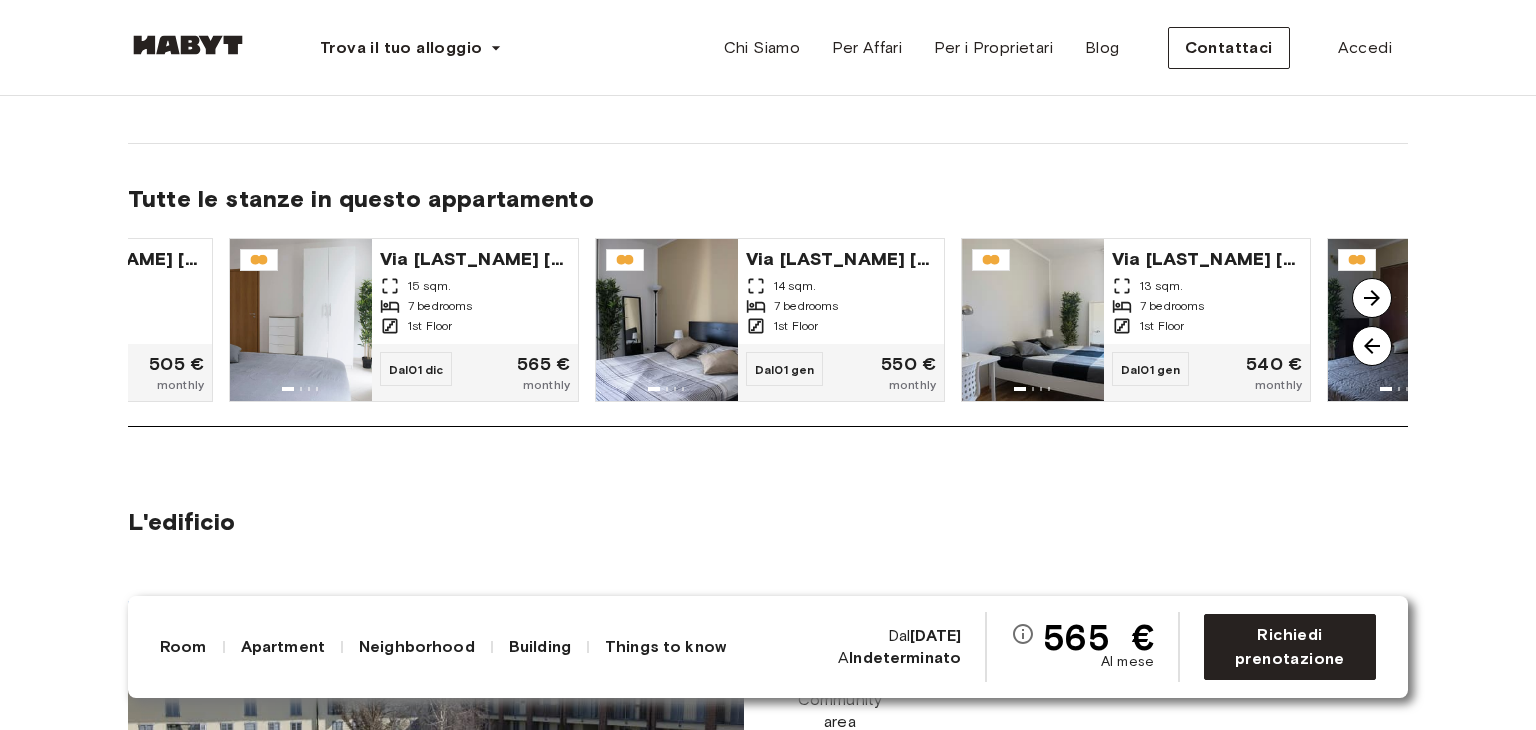 click at bounding box center (1372, 298) 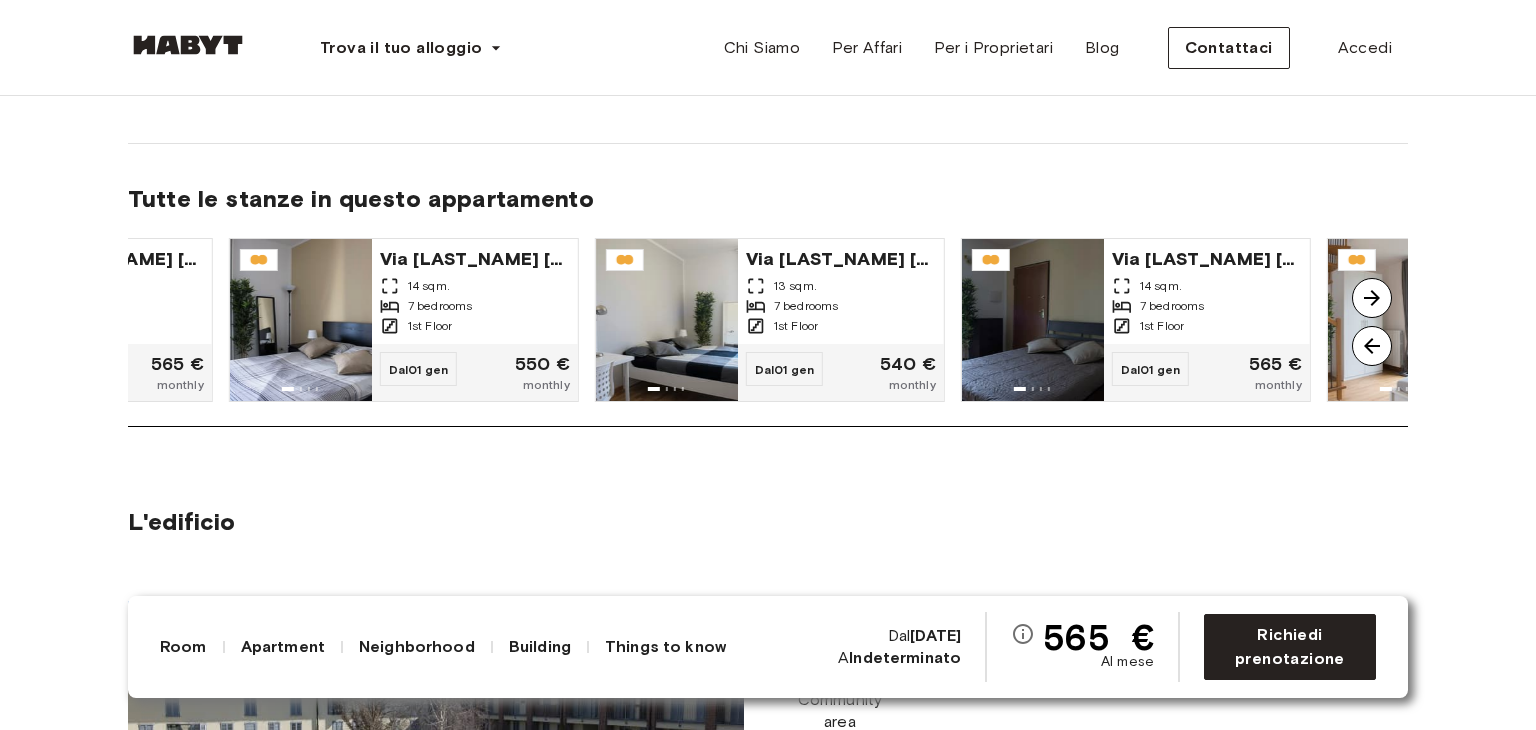 click at bounding box center [1372, 346] 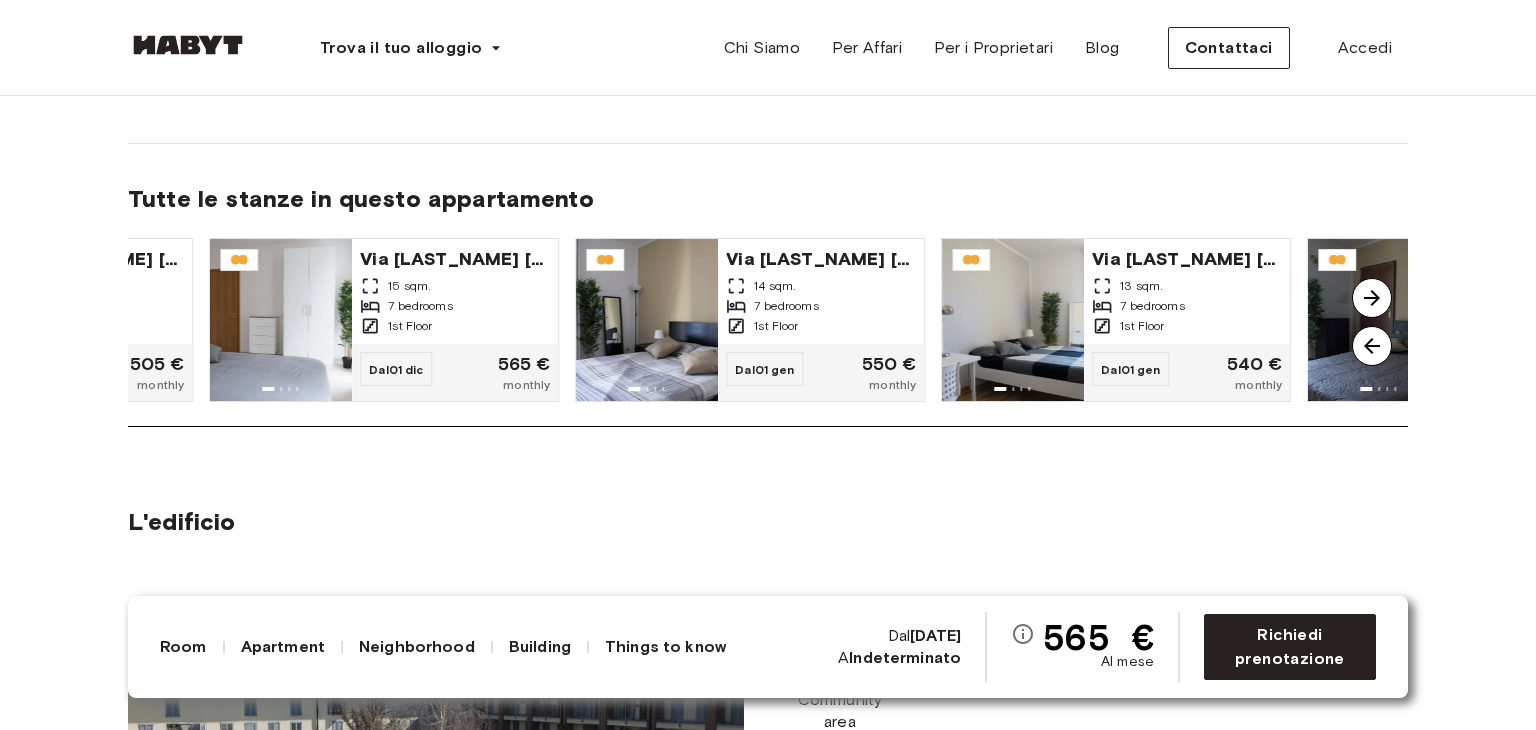 click at bounding box center (1372, 346) 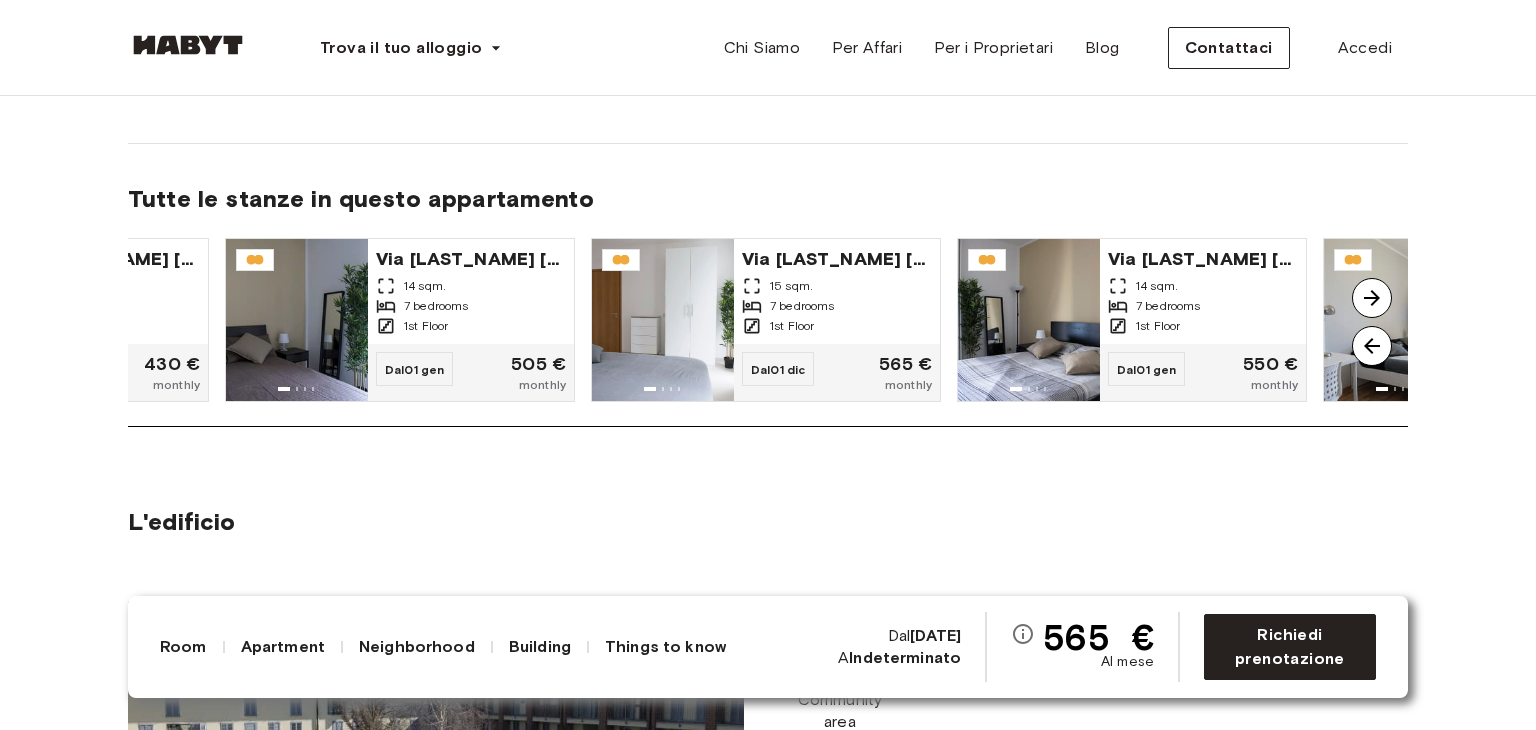 click at bounding box center (1372, 346) 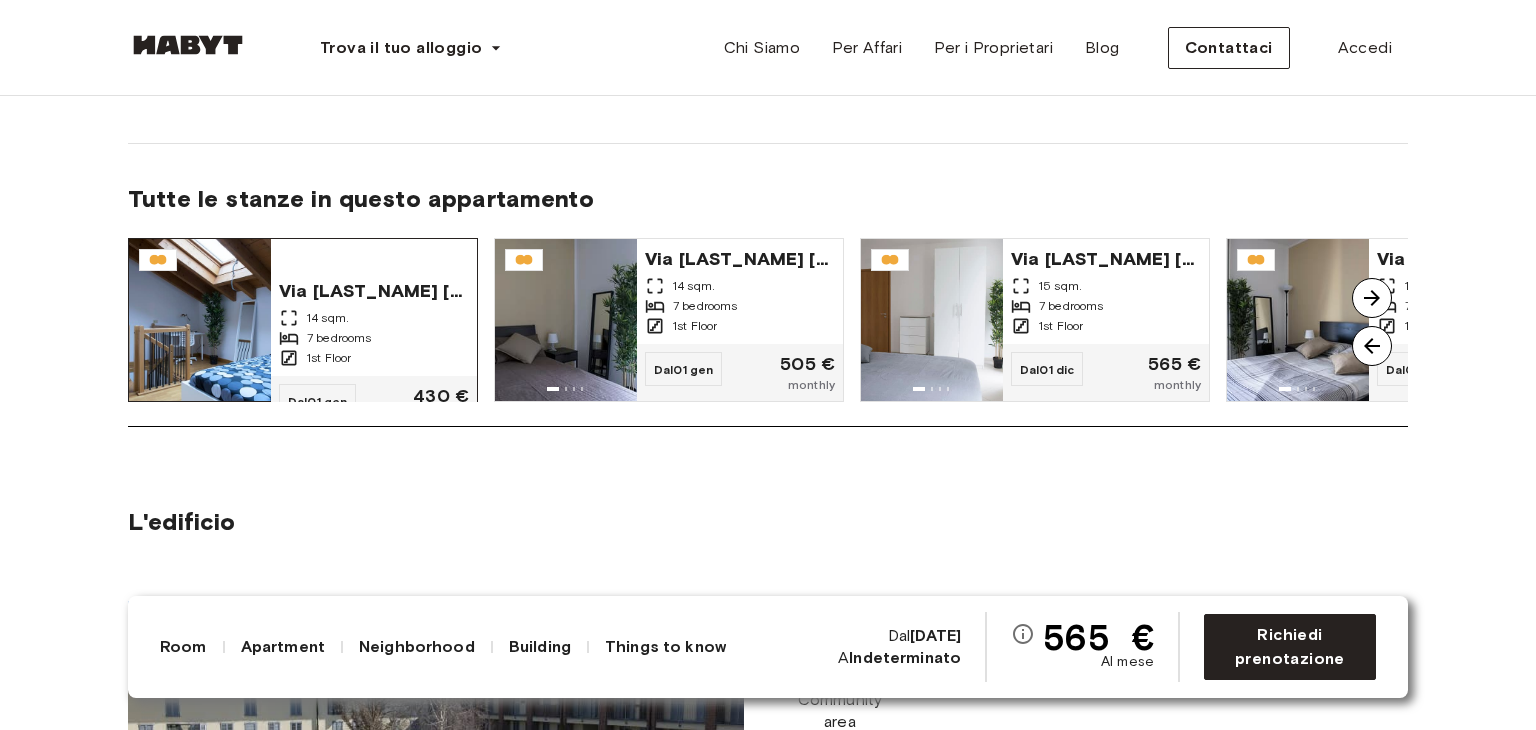 click on "Via [SURNAME] [NUMBER]" at bounding box center (374, 289) 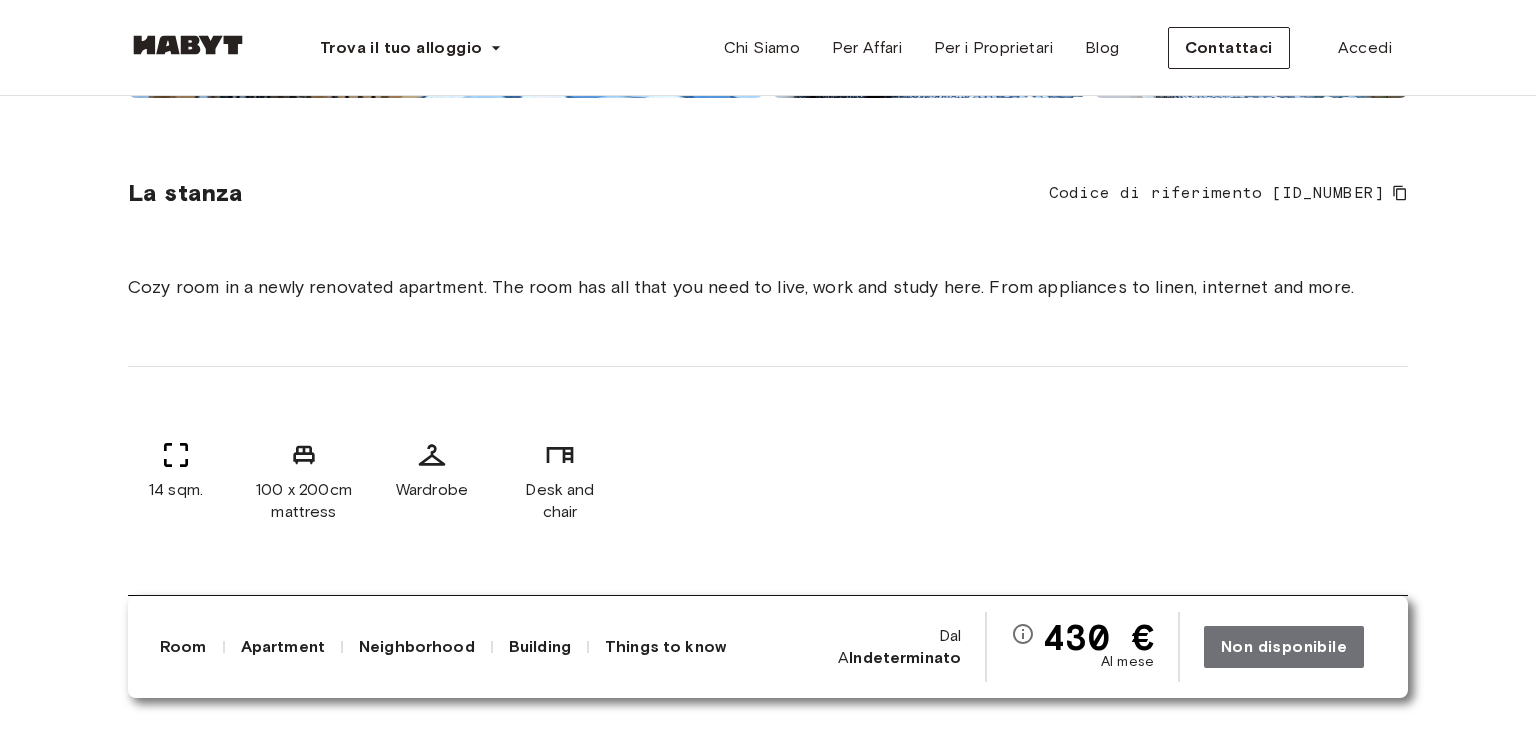 scroll, scrollTop: 680, scrollLeft: 0, axis: vertical 